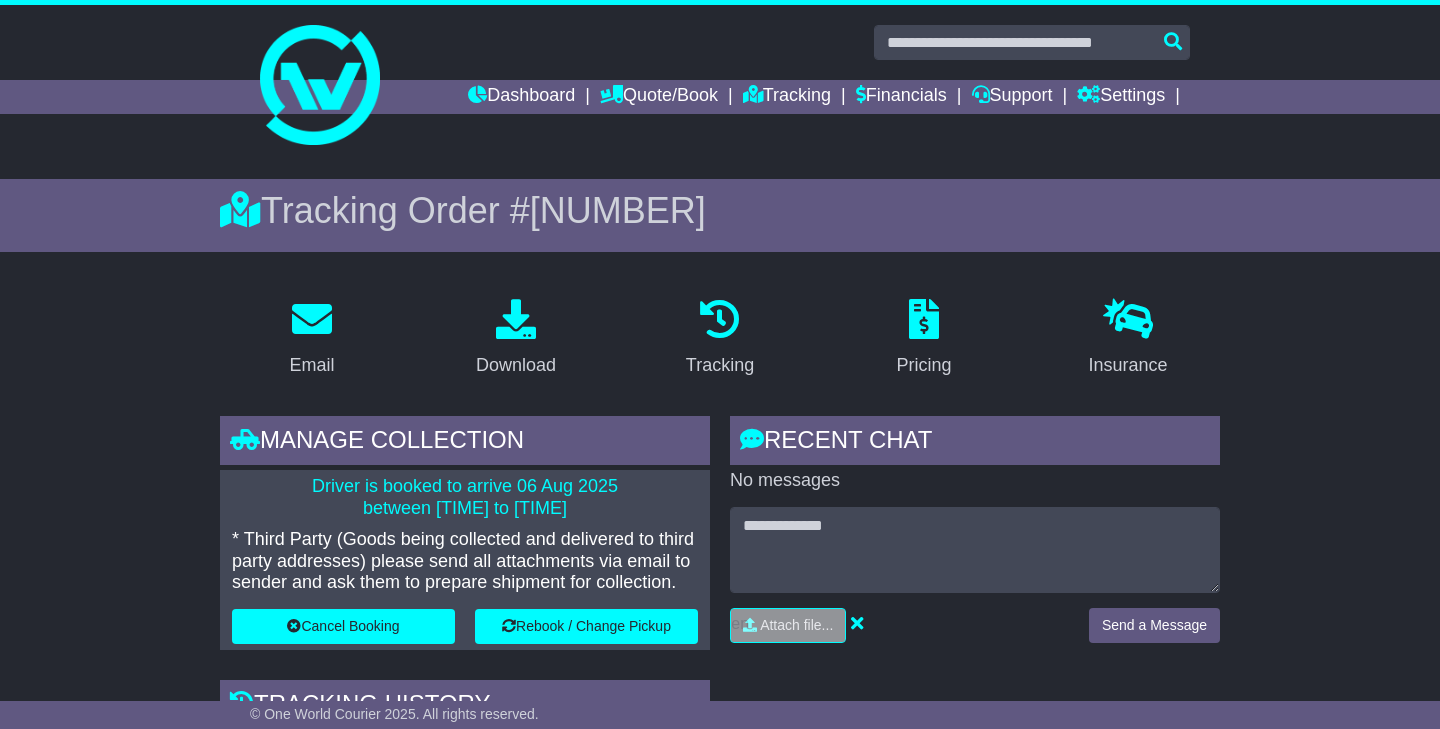 scroll, scrollTop: 561, scrollLeft: 0, axis: vertical 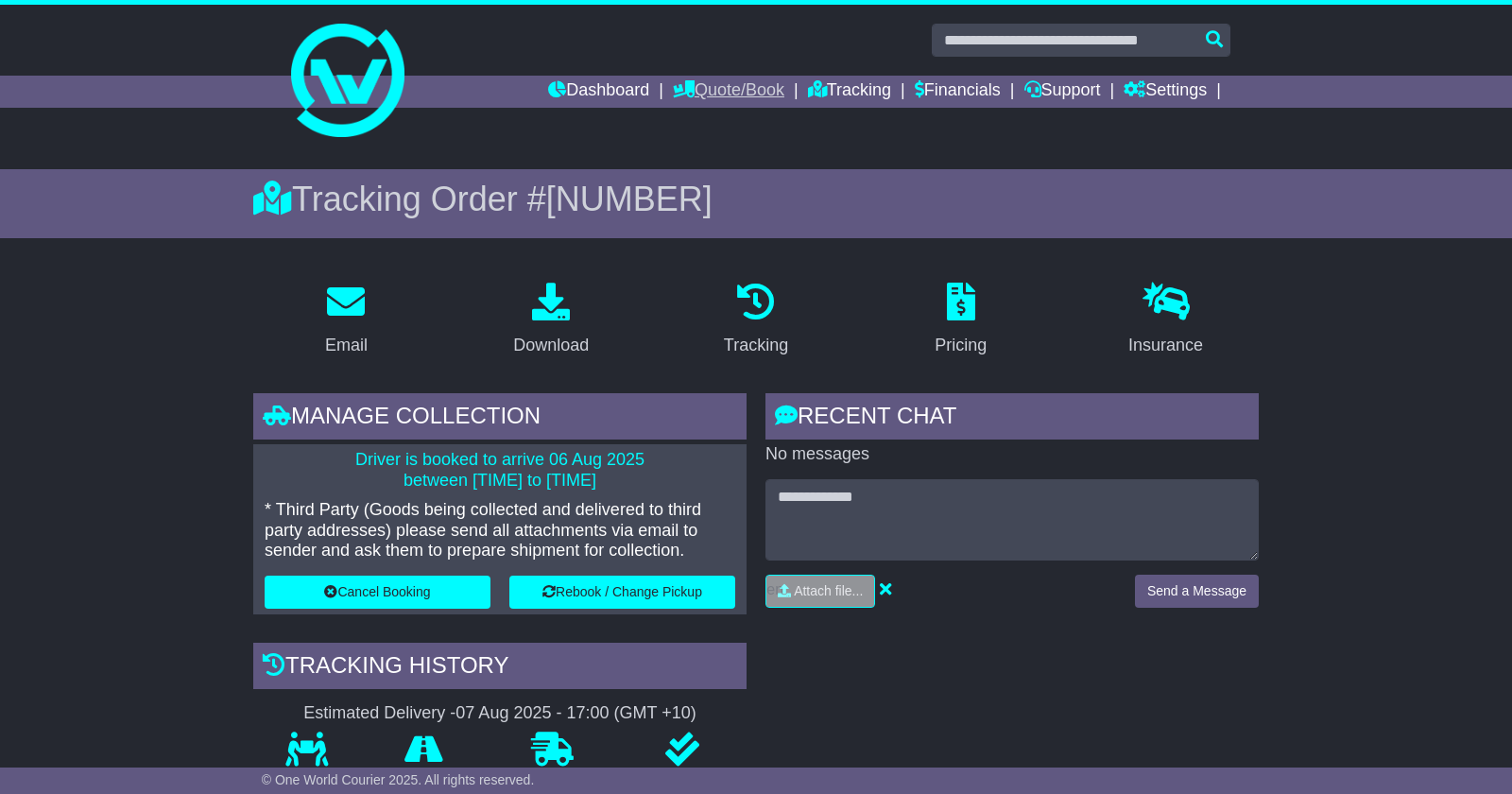 click on "Quote/Book" at bounding box center [729, 92] 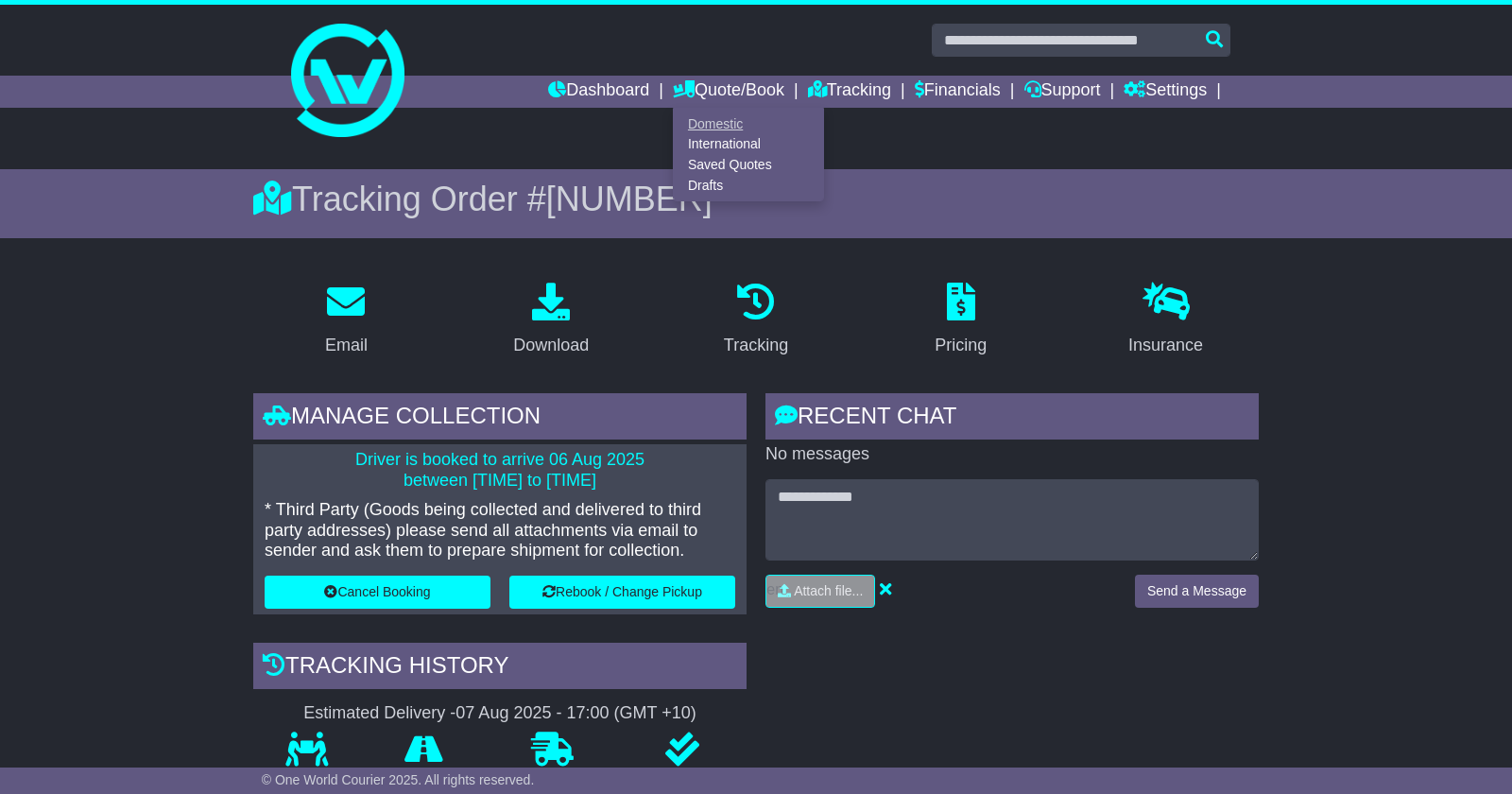 click on "Domestic" at bounding box center [748, 124] 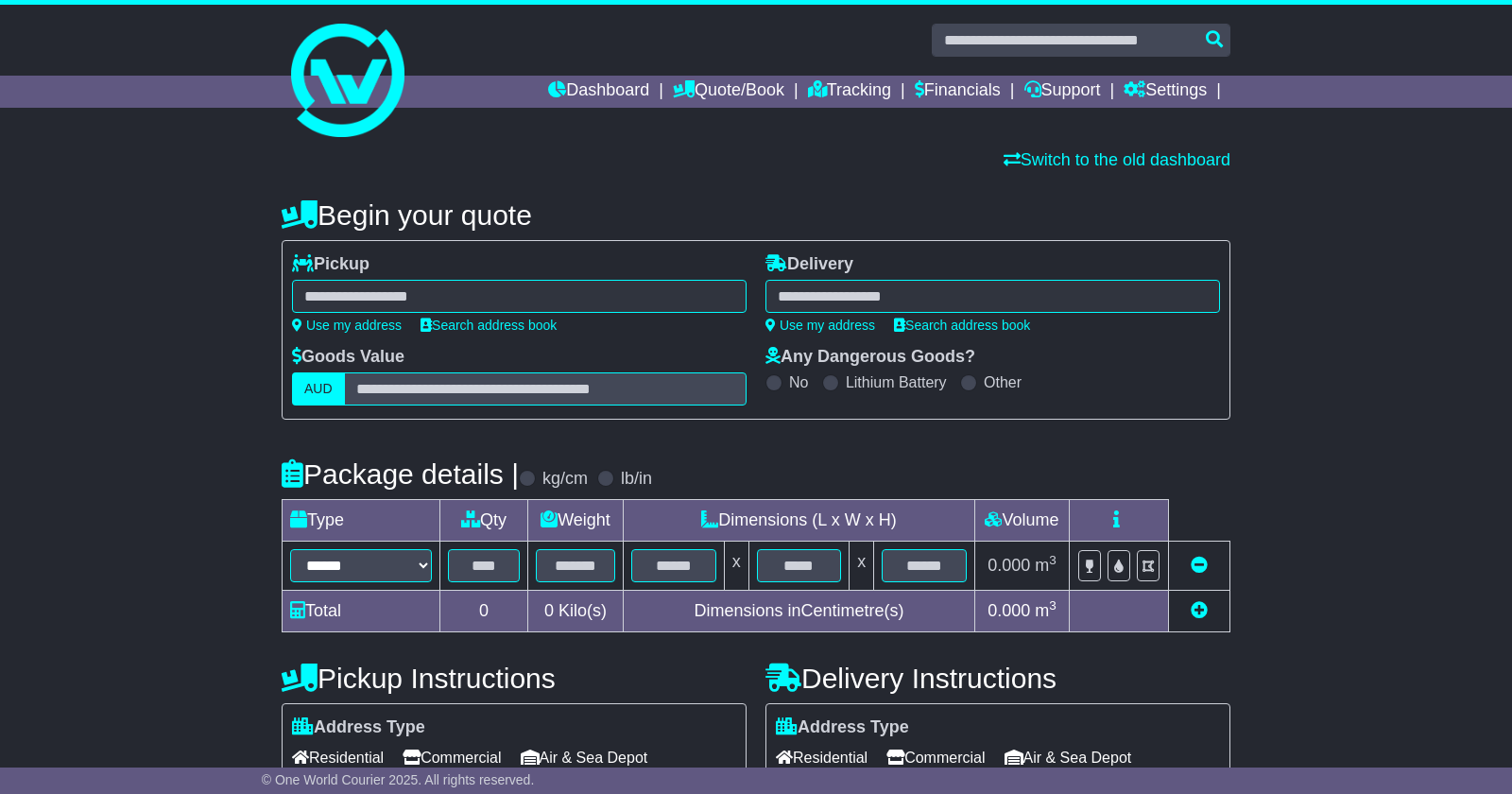 scroll, scrollTop: 0, scrollLeft: 0, axis: both 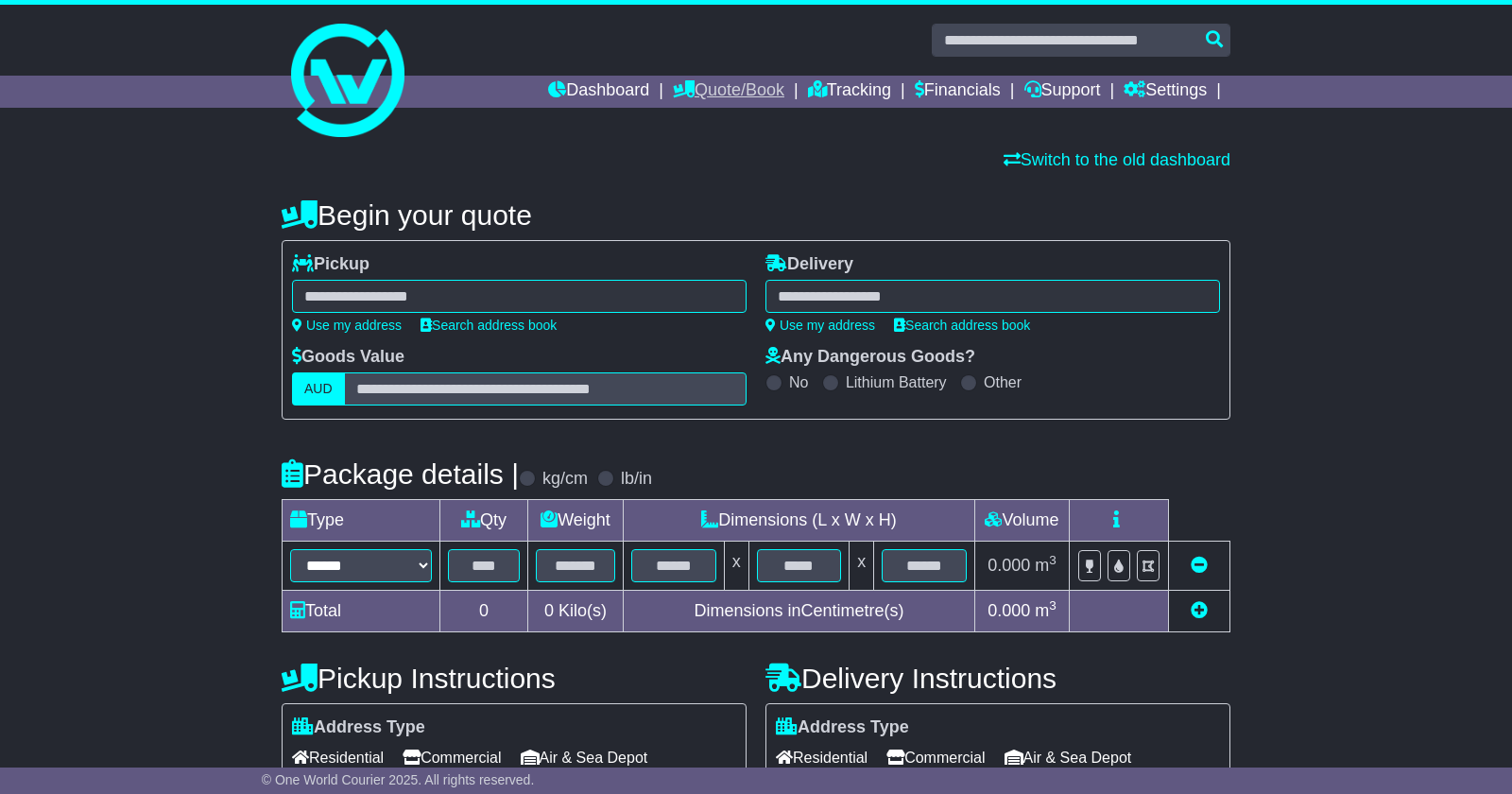 click on "Quote/Book" at bounding box center (729, 92) 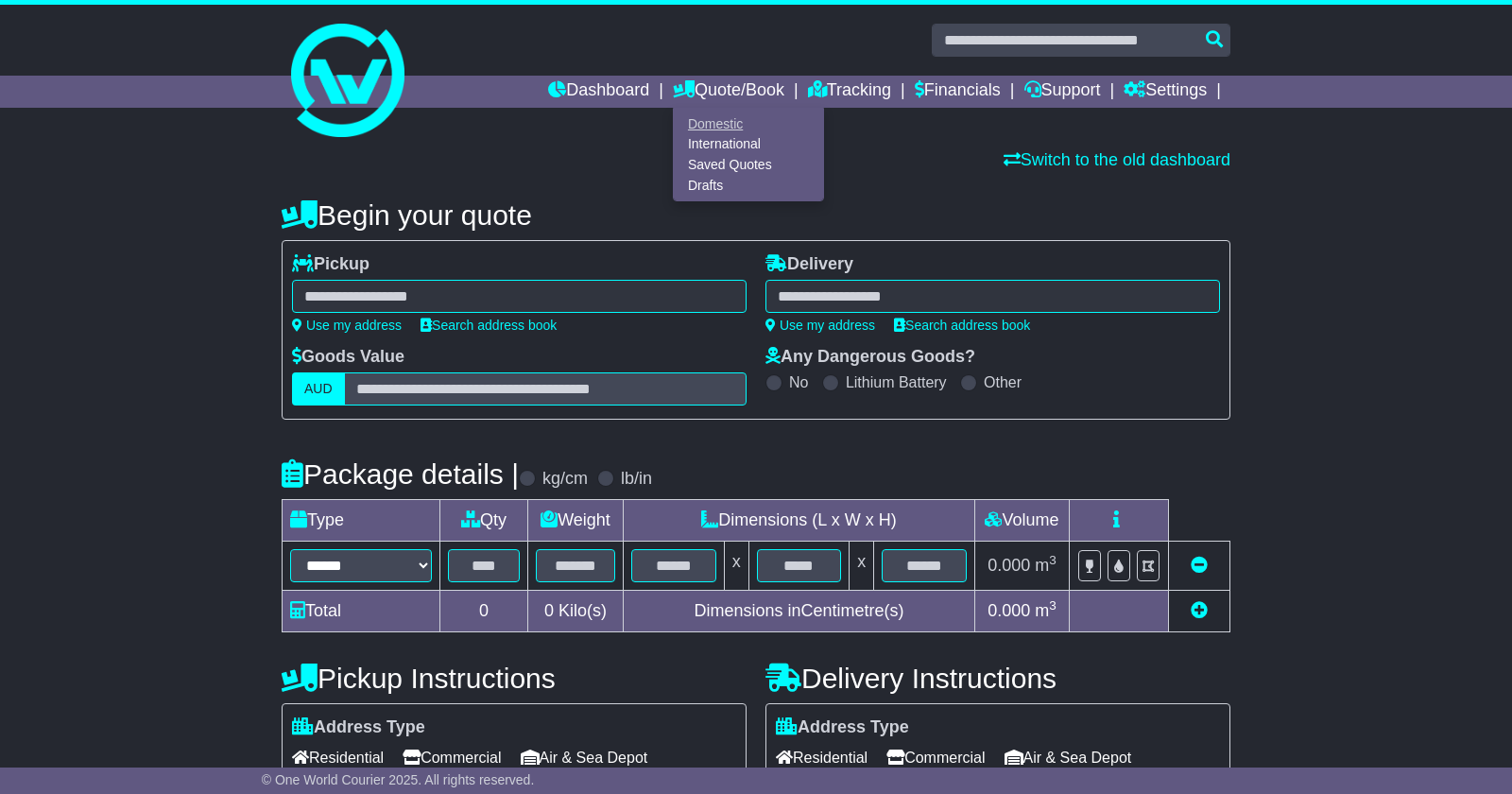 click on "Domestic" at bounding box center [748, 124] 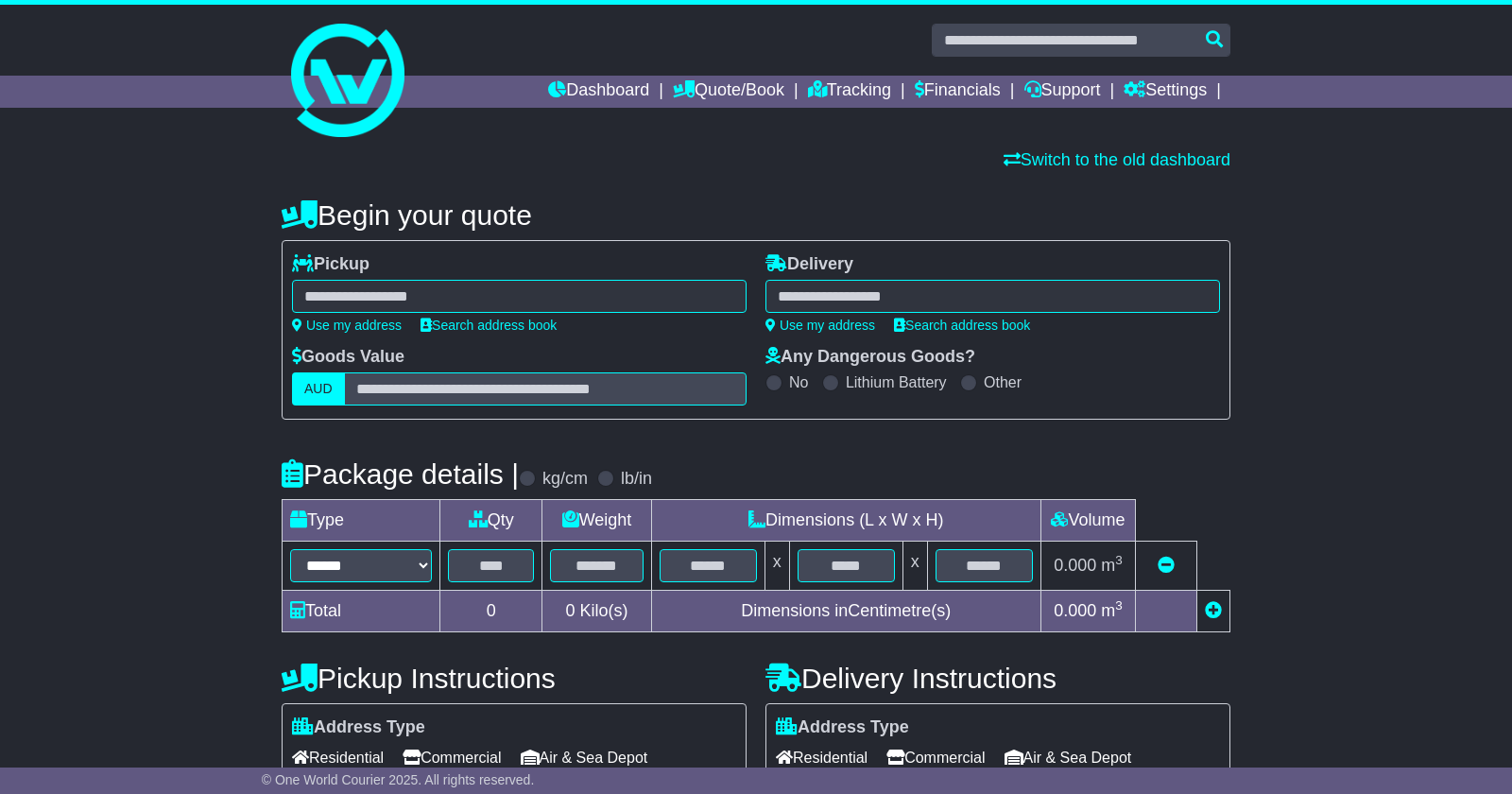 scroll, scrollTop: 0, scrollLeft: 0, axis: both 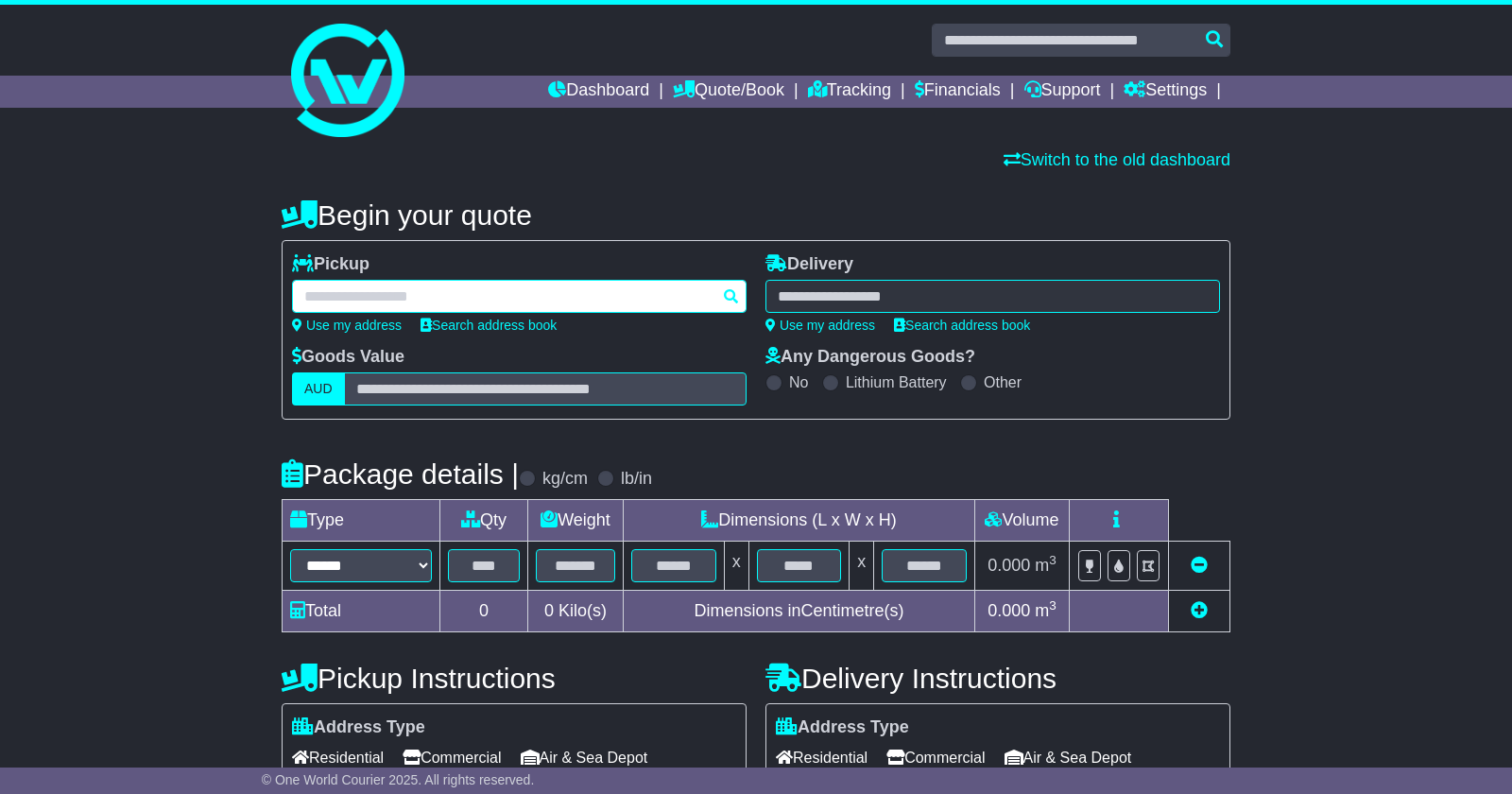 click at bounding box center (519, 296) 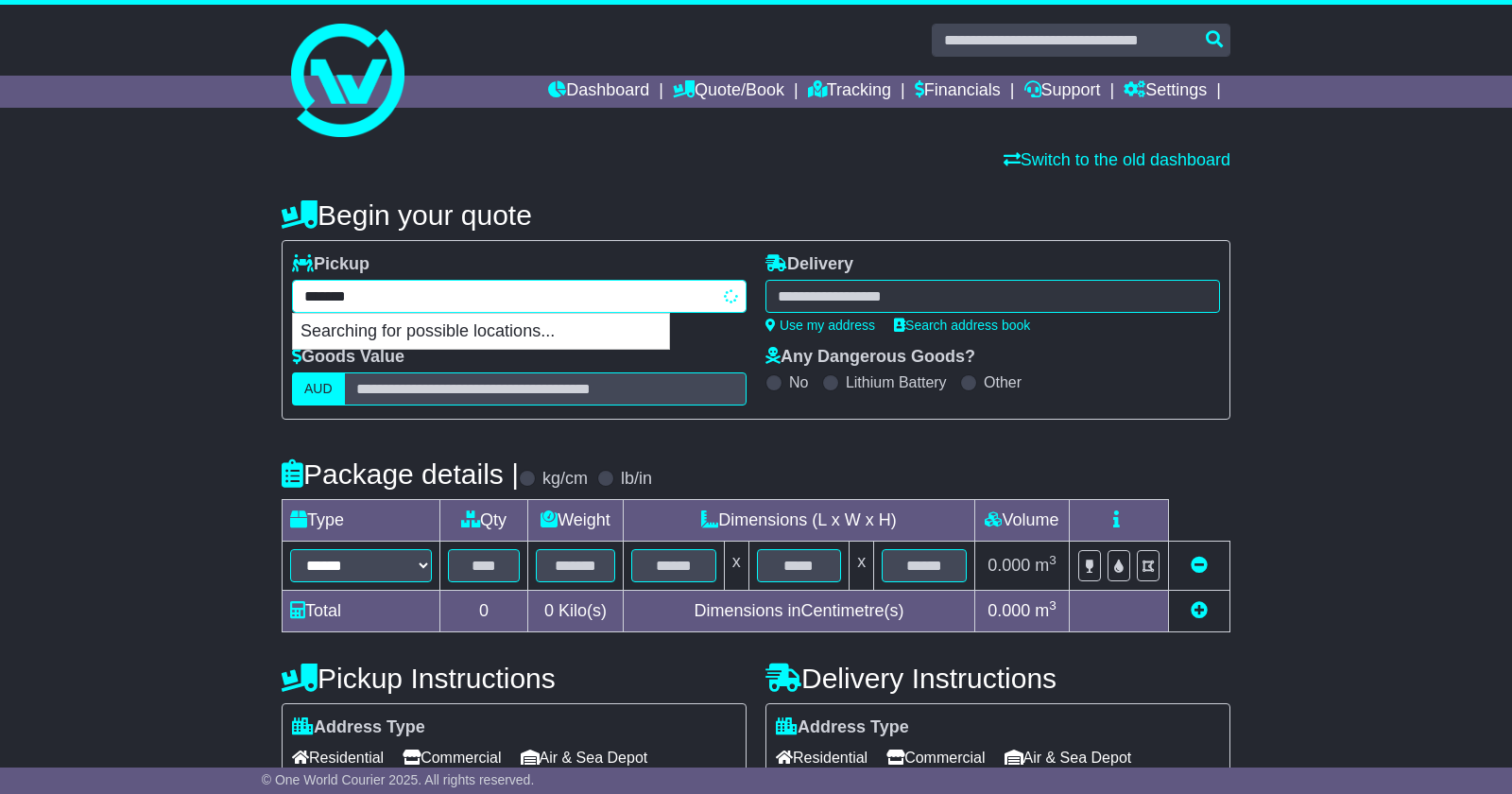 type on "********" 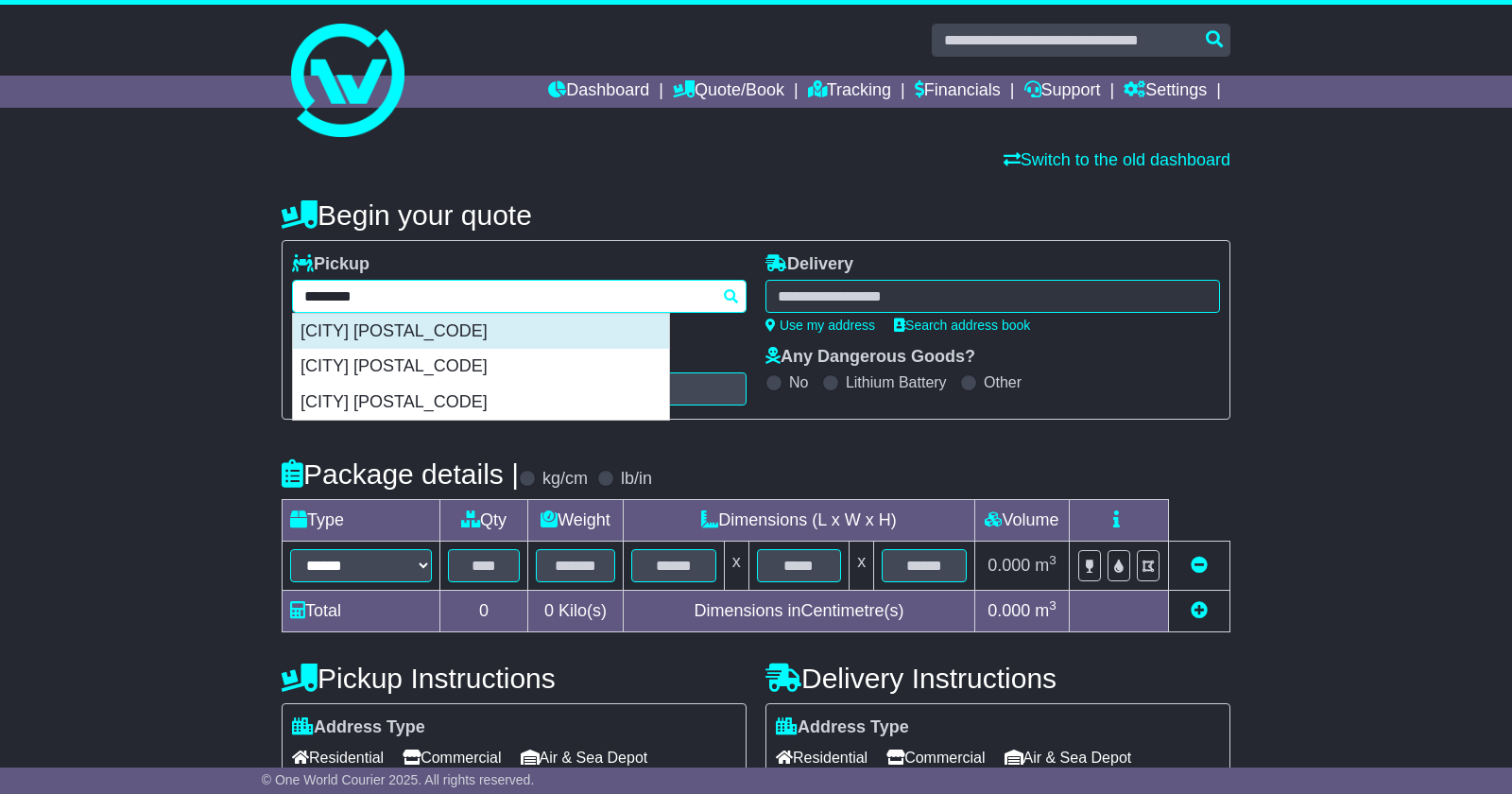 click on "CAPALABA 4157" at bounding box center [481, 332] 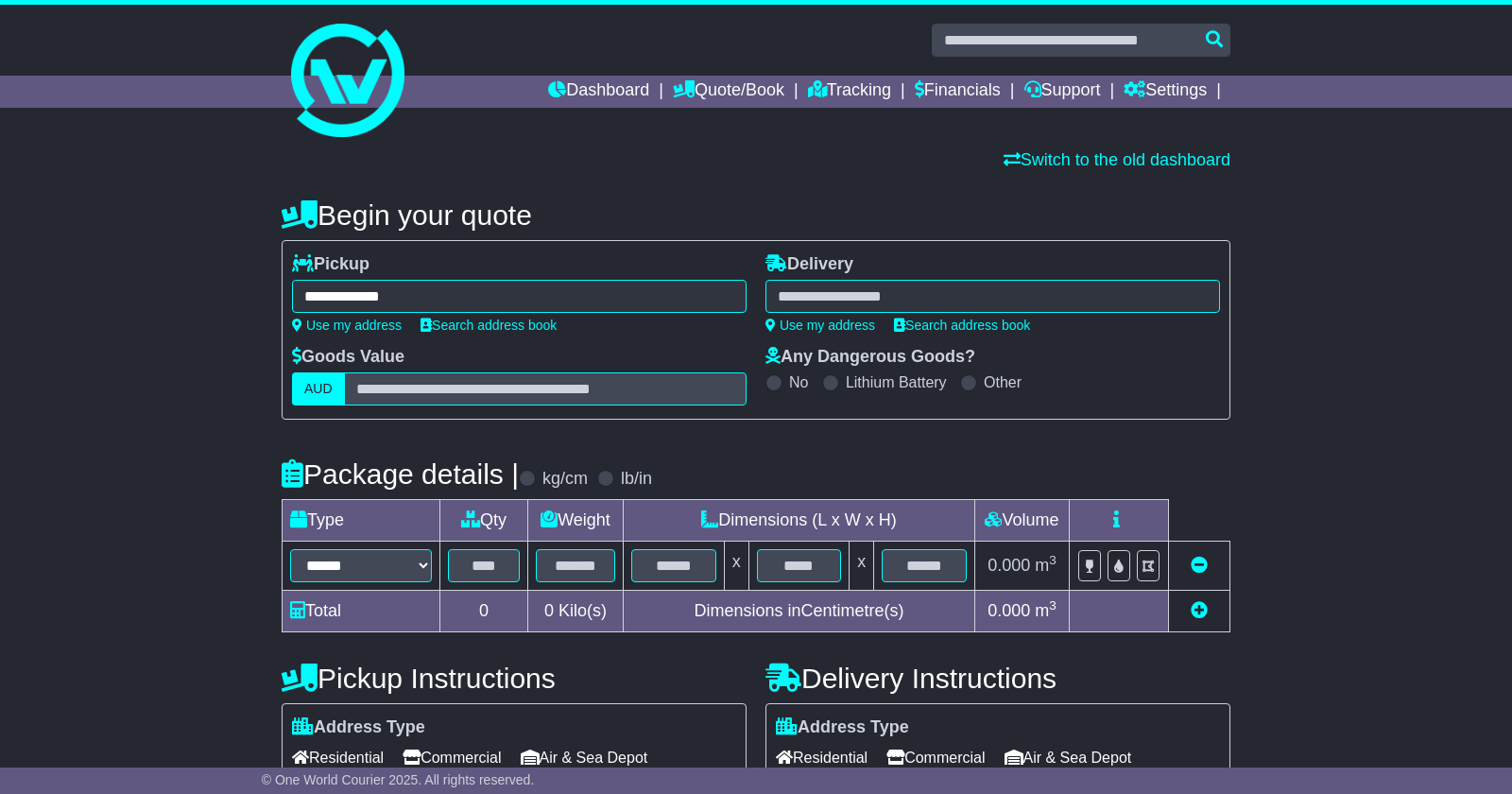 click at bounding box center (992, 296) 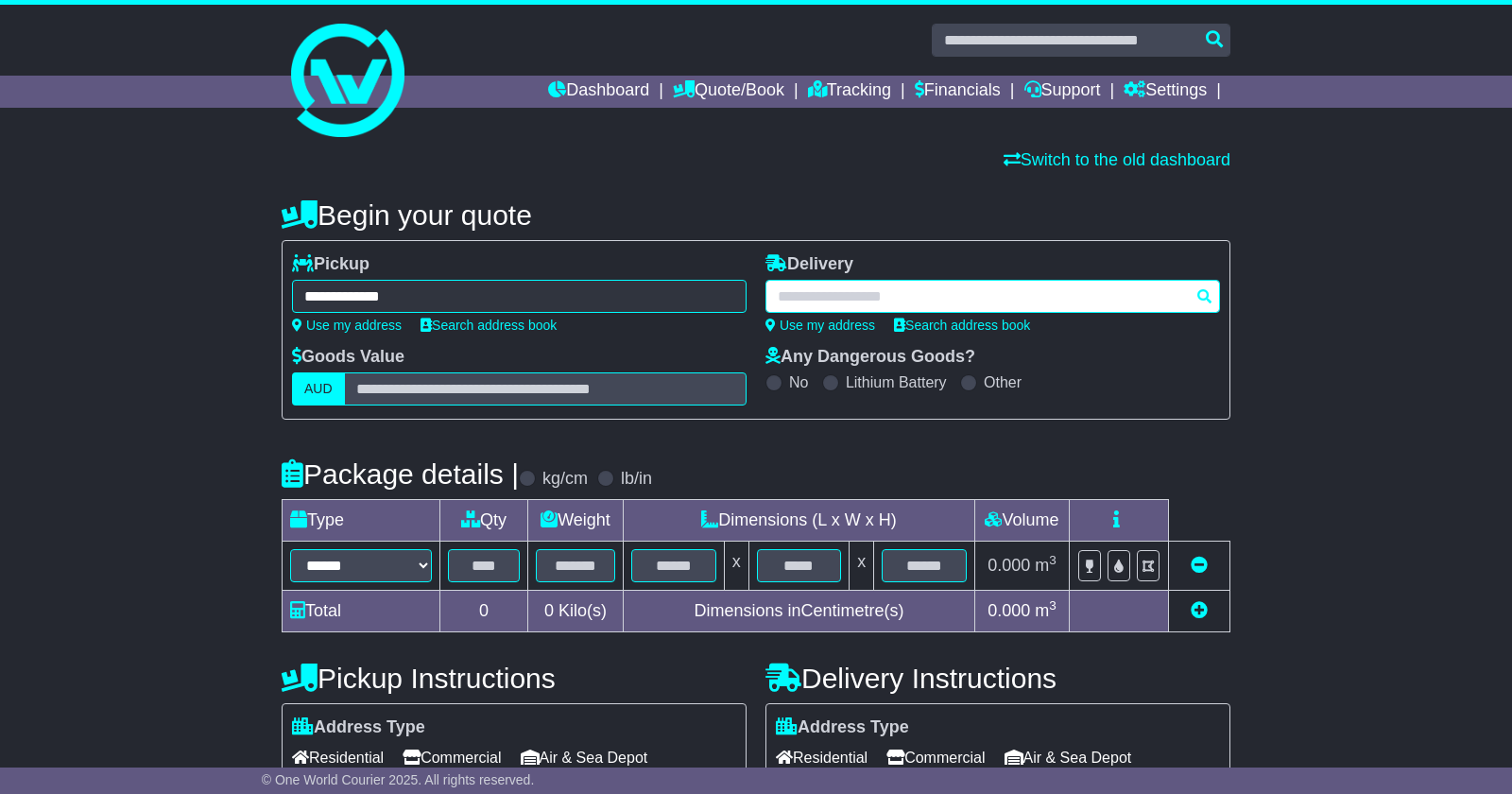 type on "**********" 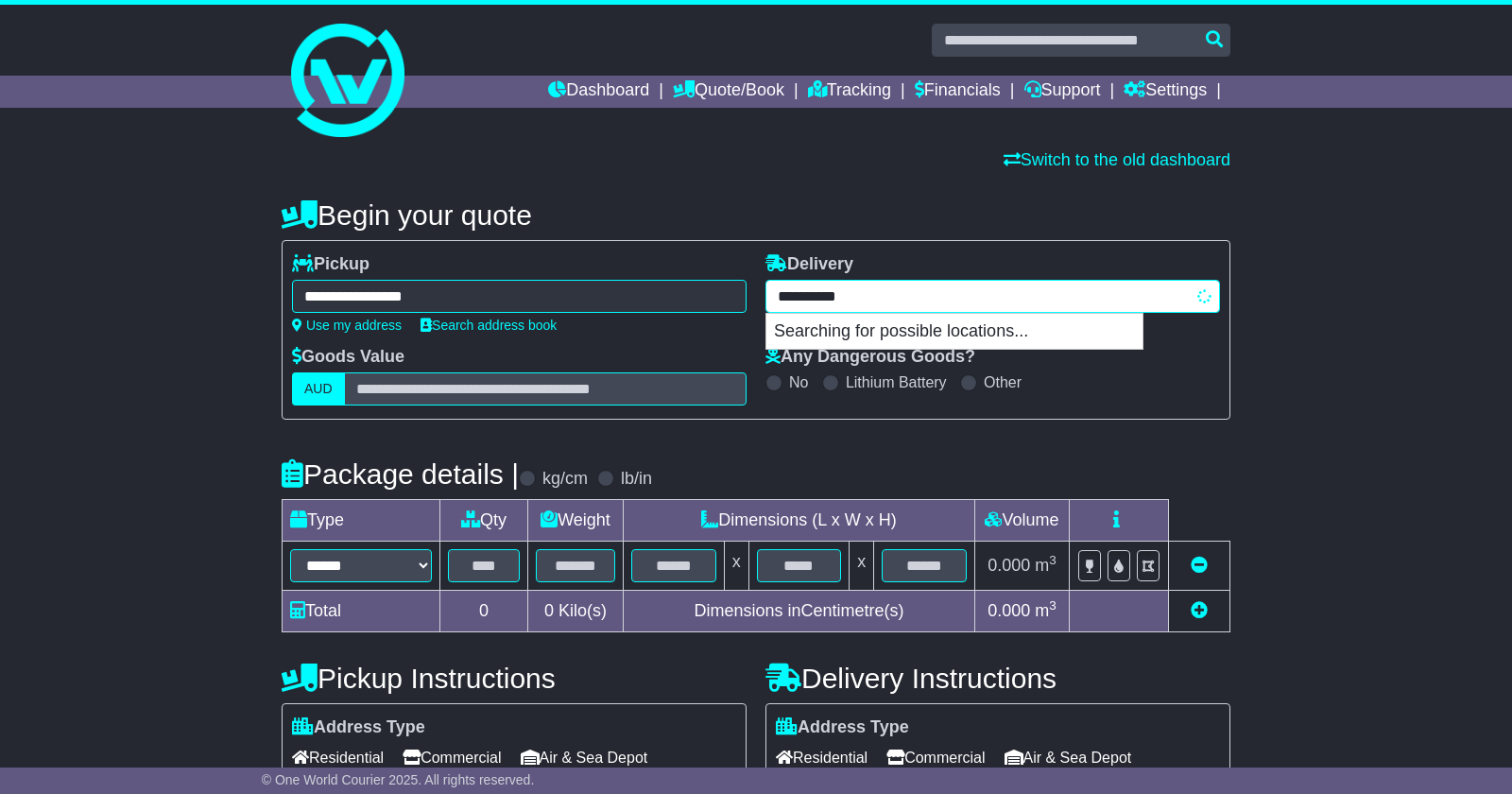 type on "**********" 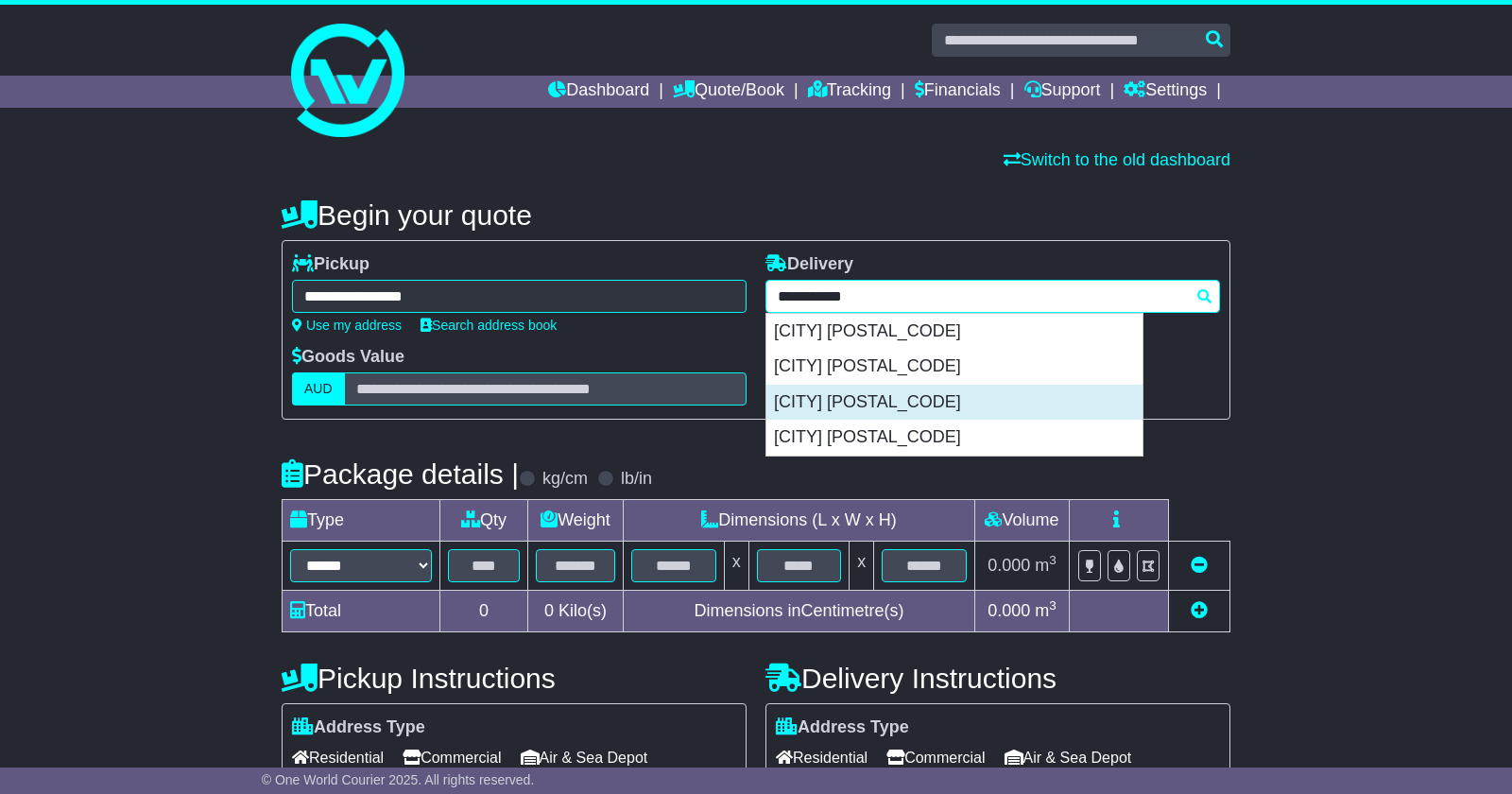 click on "QUEANBEYAN EAST 2620" at bounding box center [954, 403] 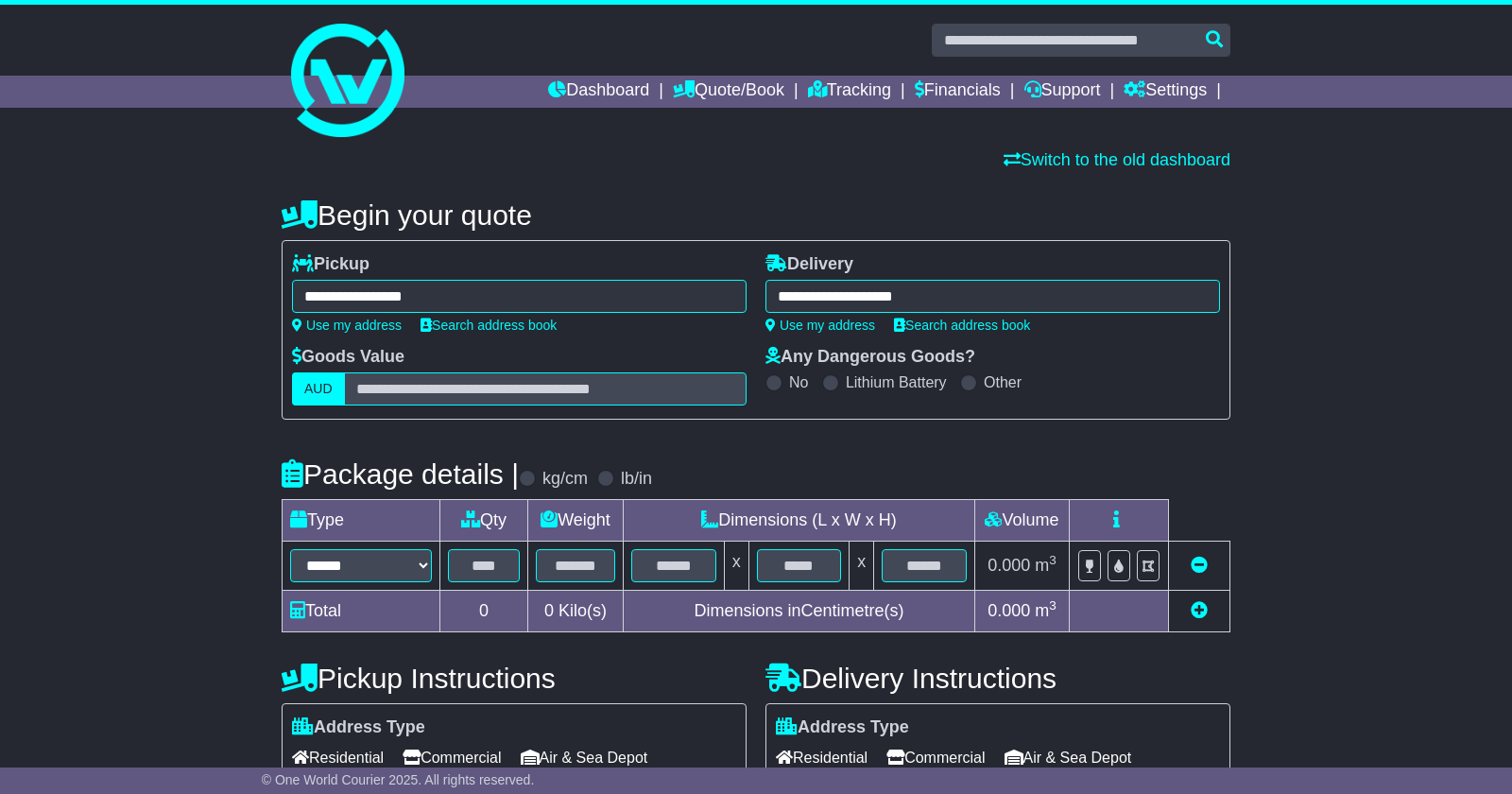 type on "**********" 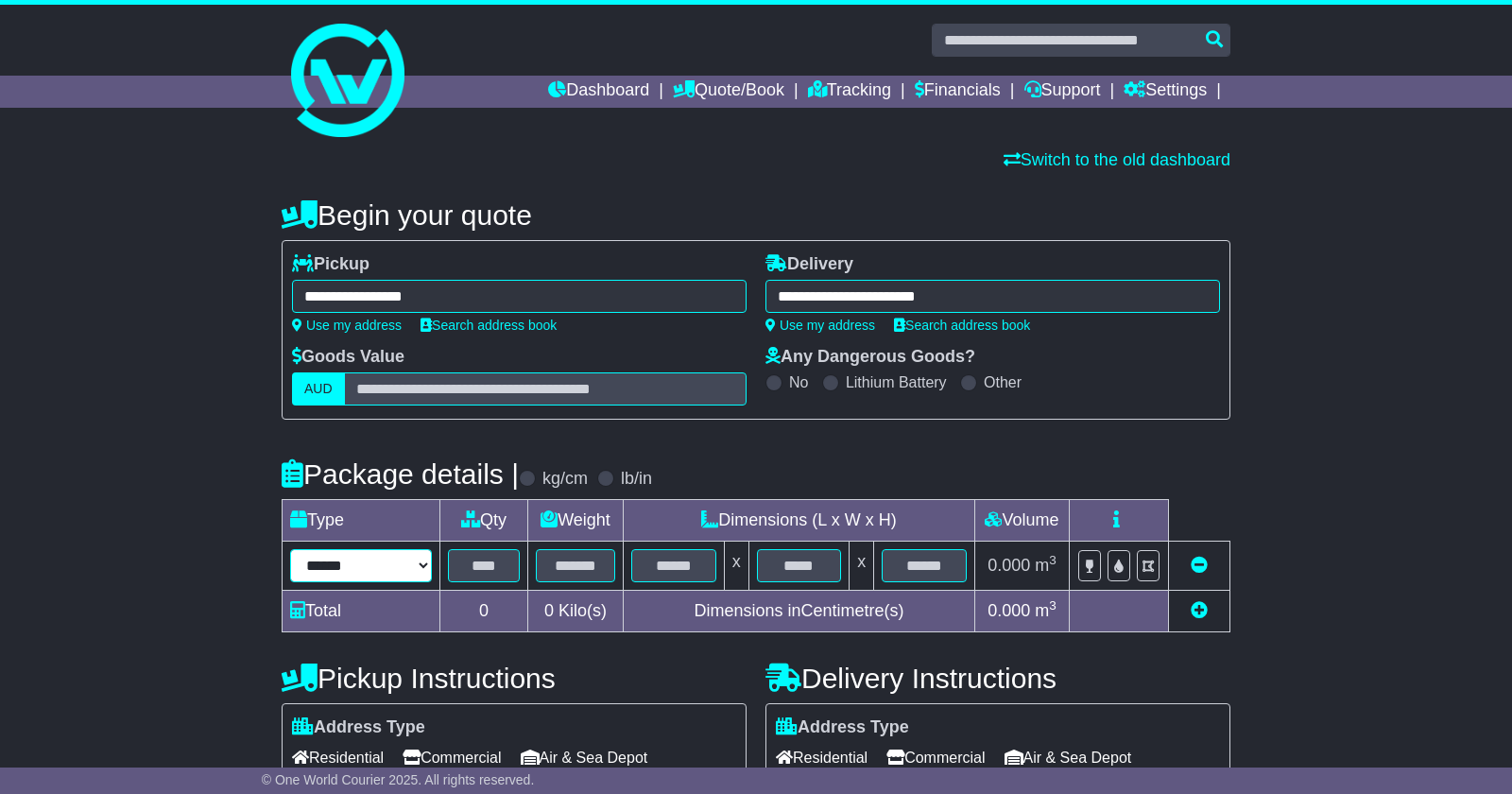 select on "*****" 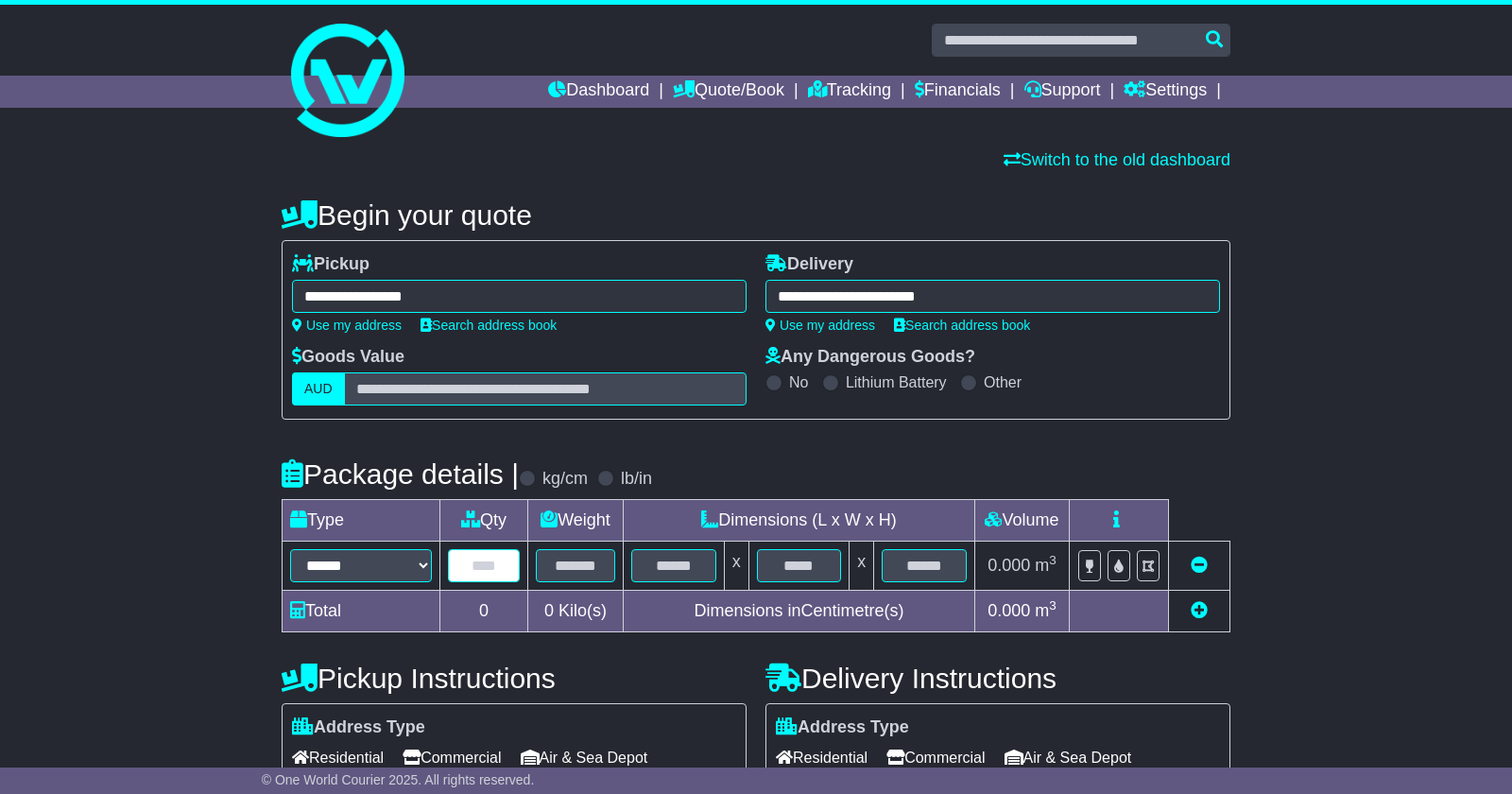 click at bounding box center [484, 565] 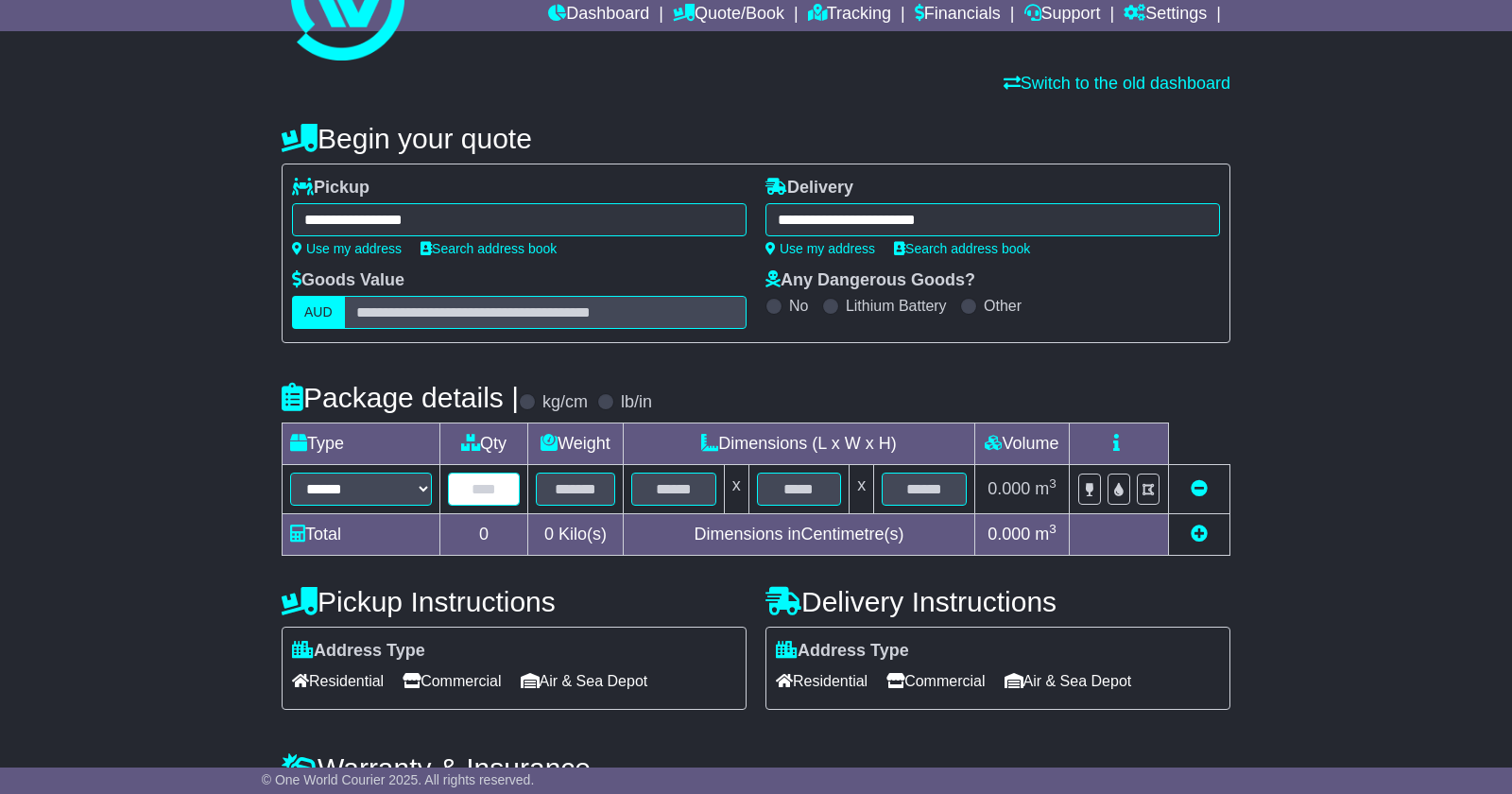 scroll, scrollTop: 84, scrollLeft: 0, axis: vertical 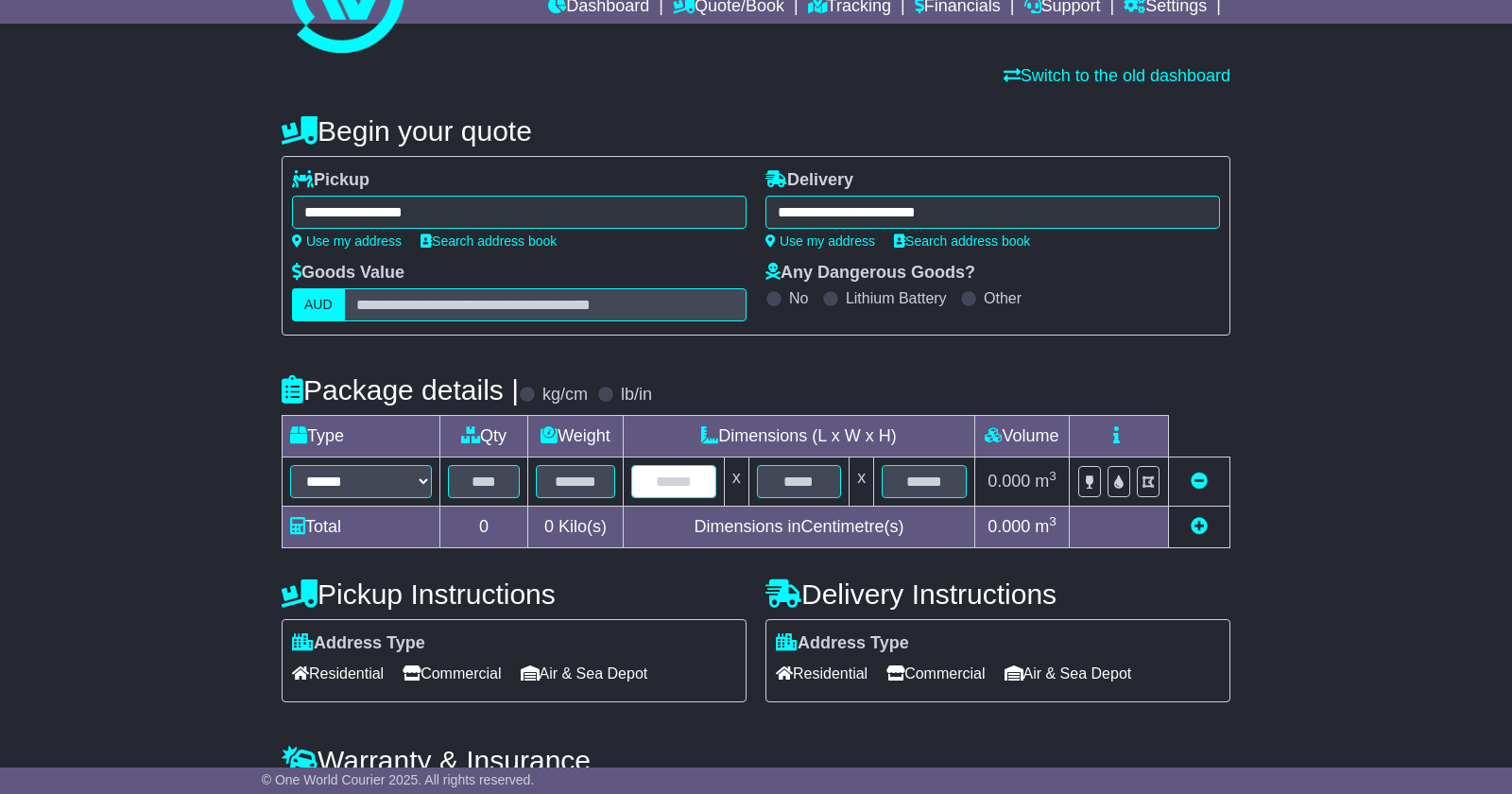 click at bounding box center (674, 481) 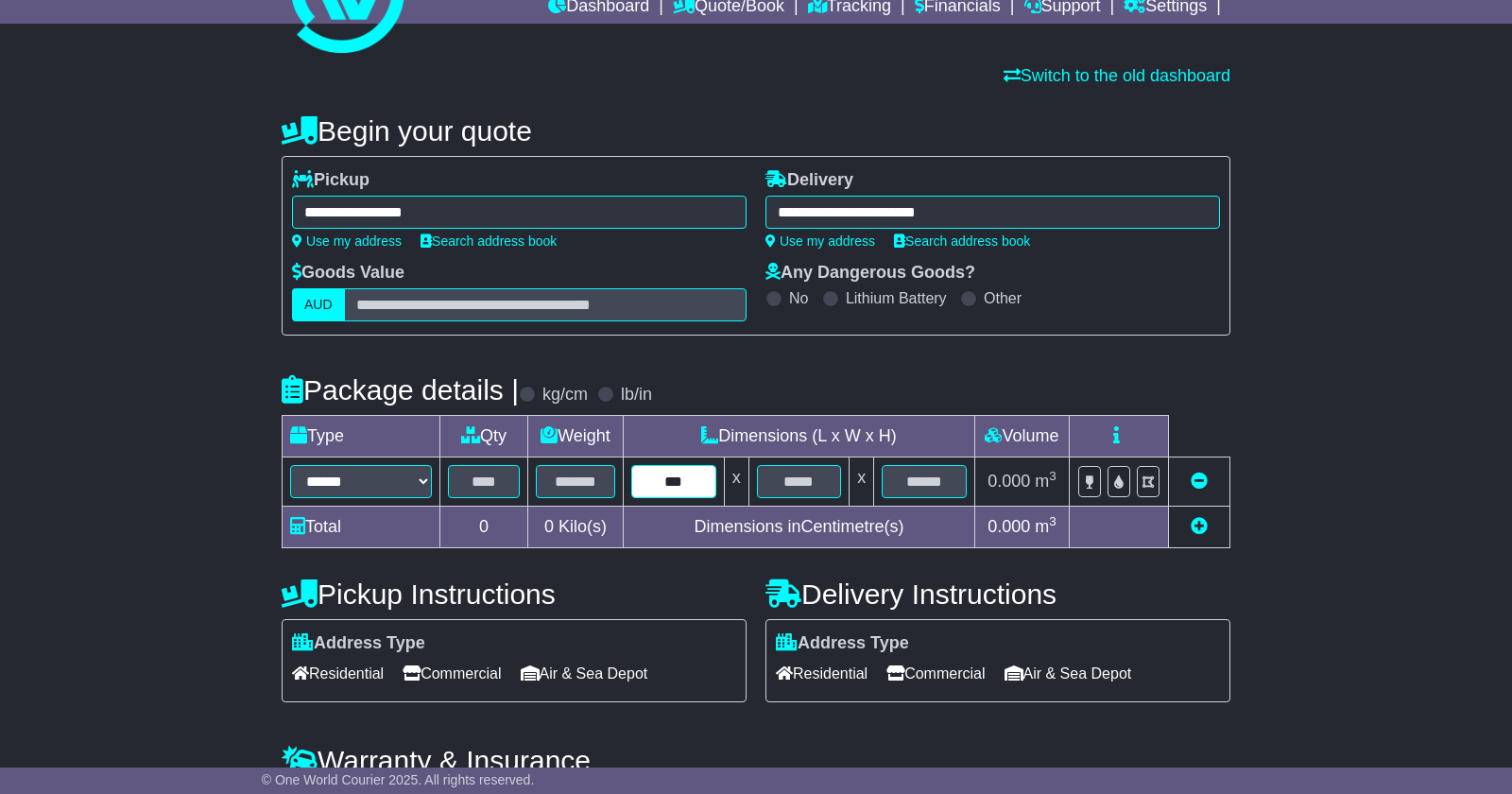 type on "***" 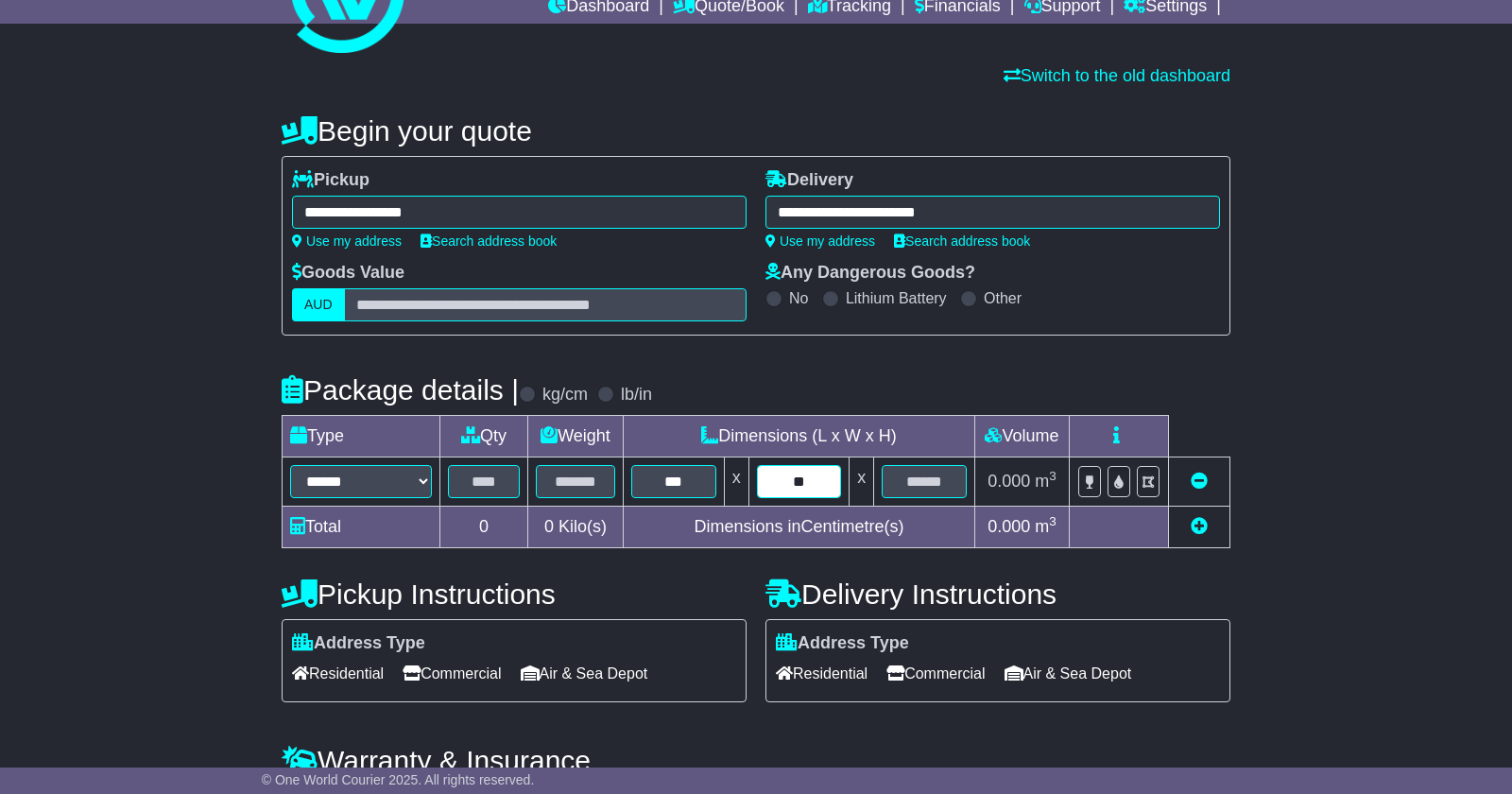 type on "**" 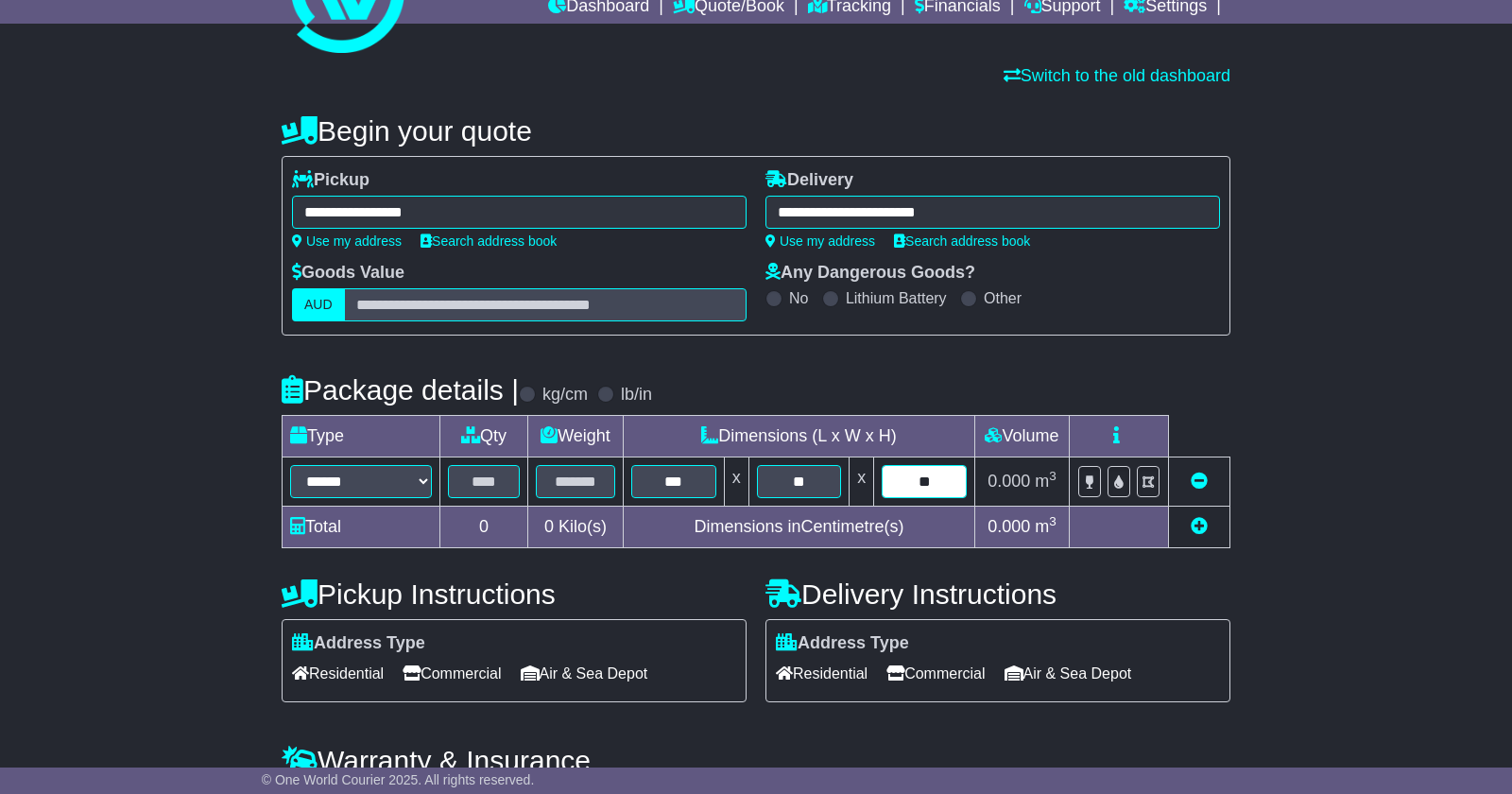 type on "**" 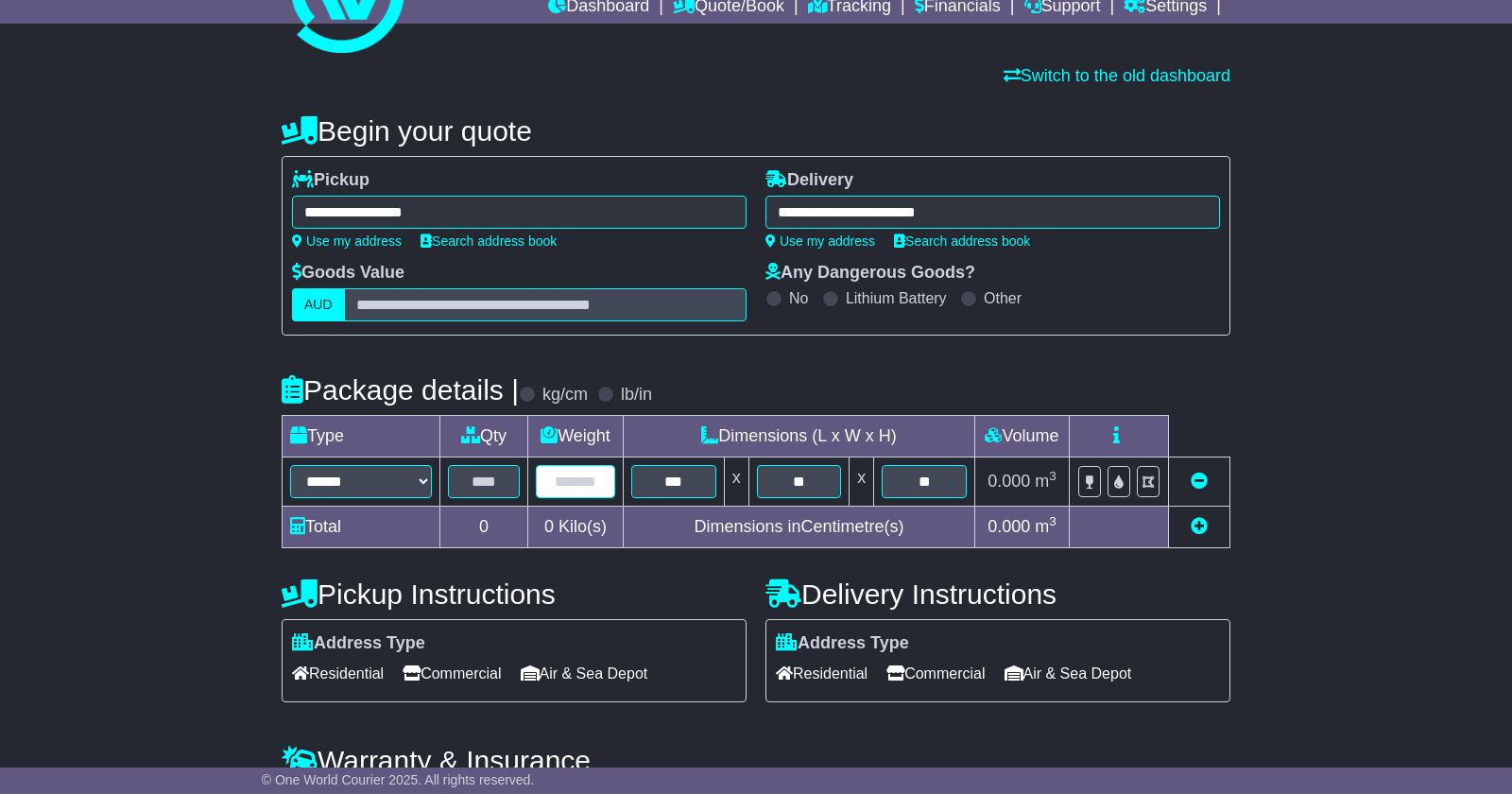 click at bounding box center (576, 481) 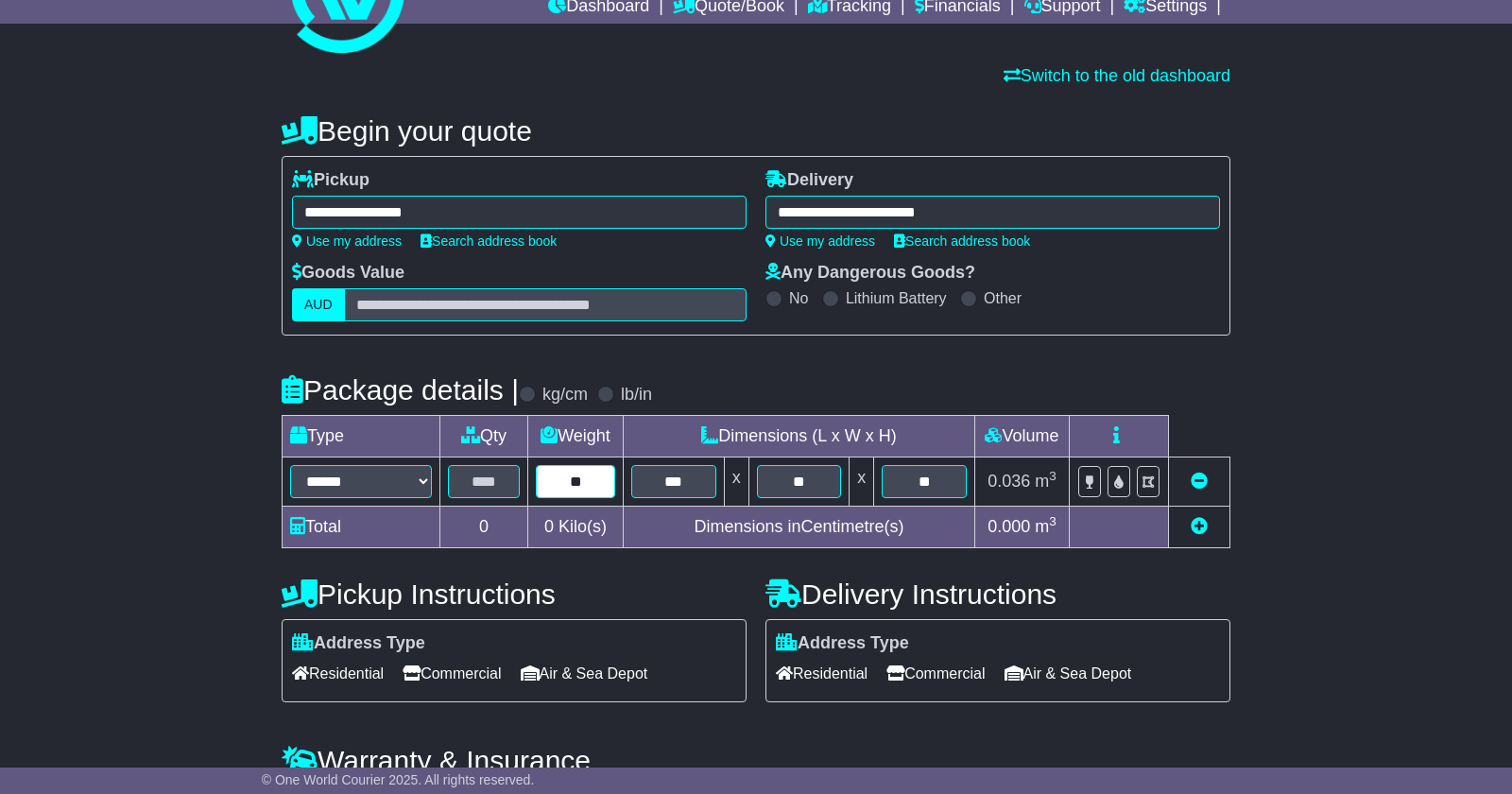 type on "**" 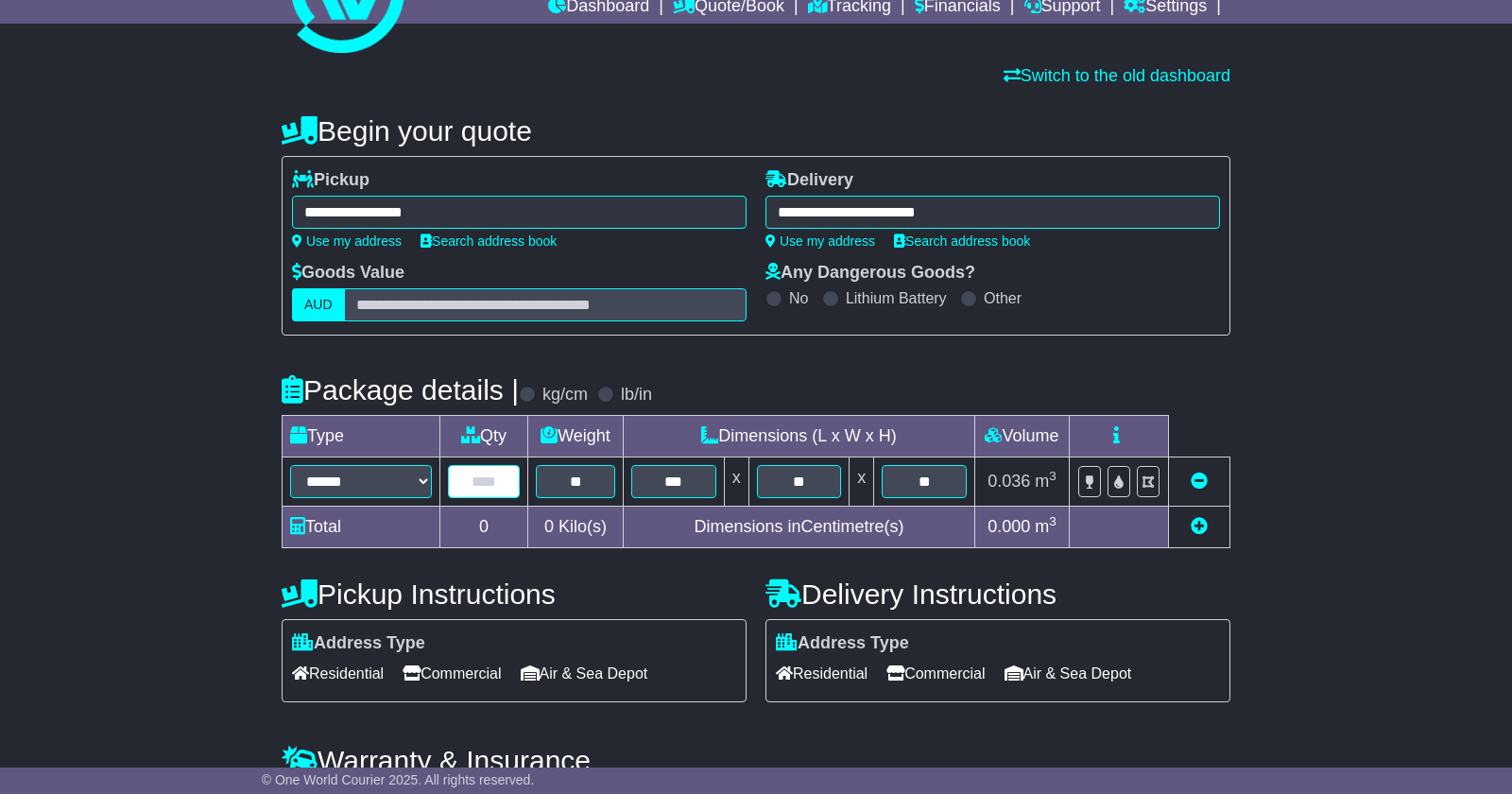 click at bounding box center (484, 481) 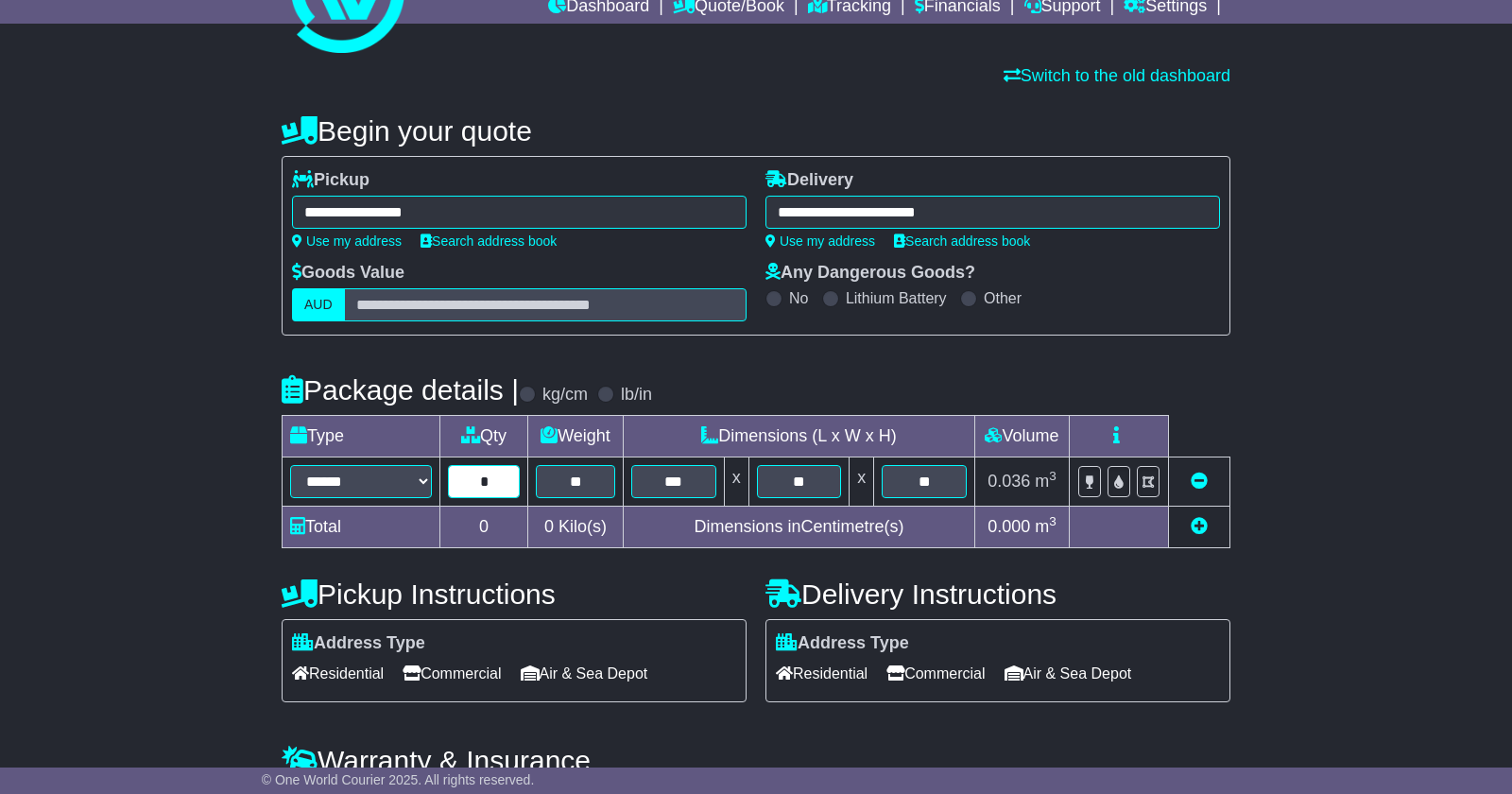 type on "*" 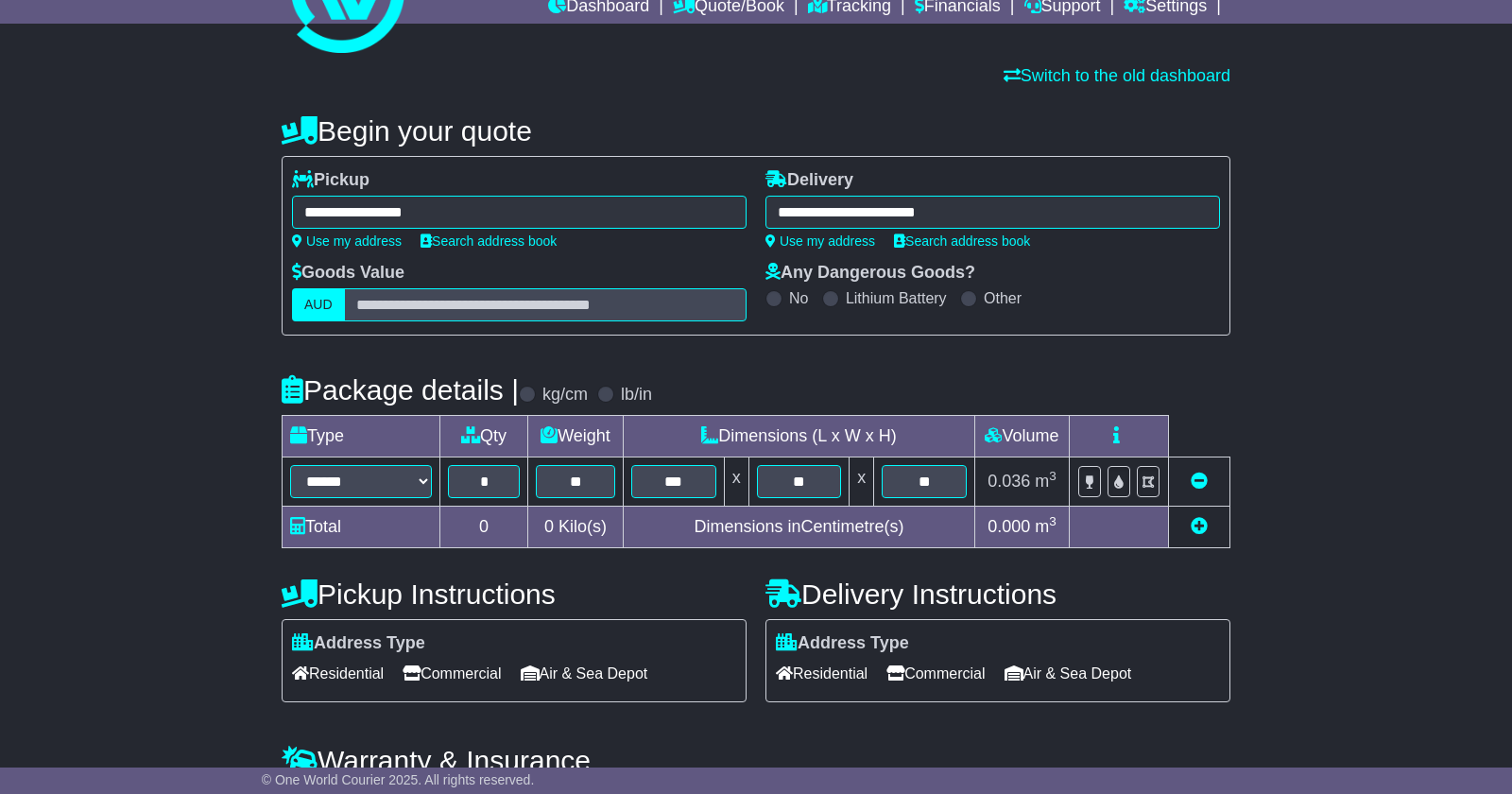 click at bounding box center [1199, 526] 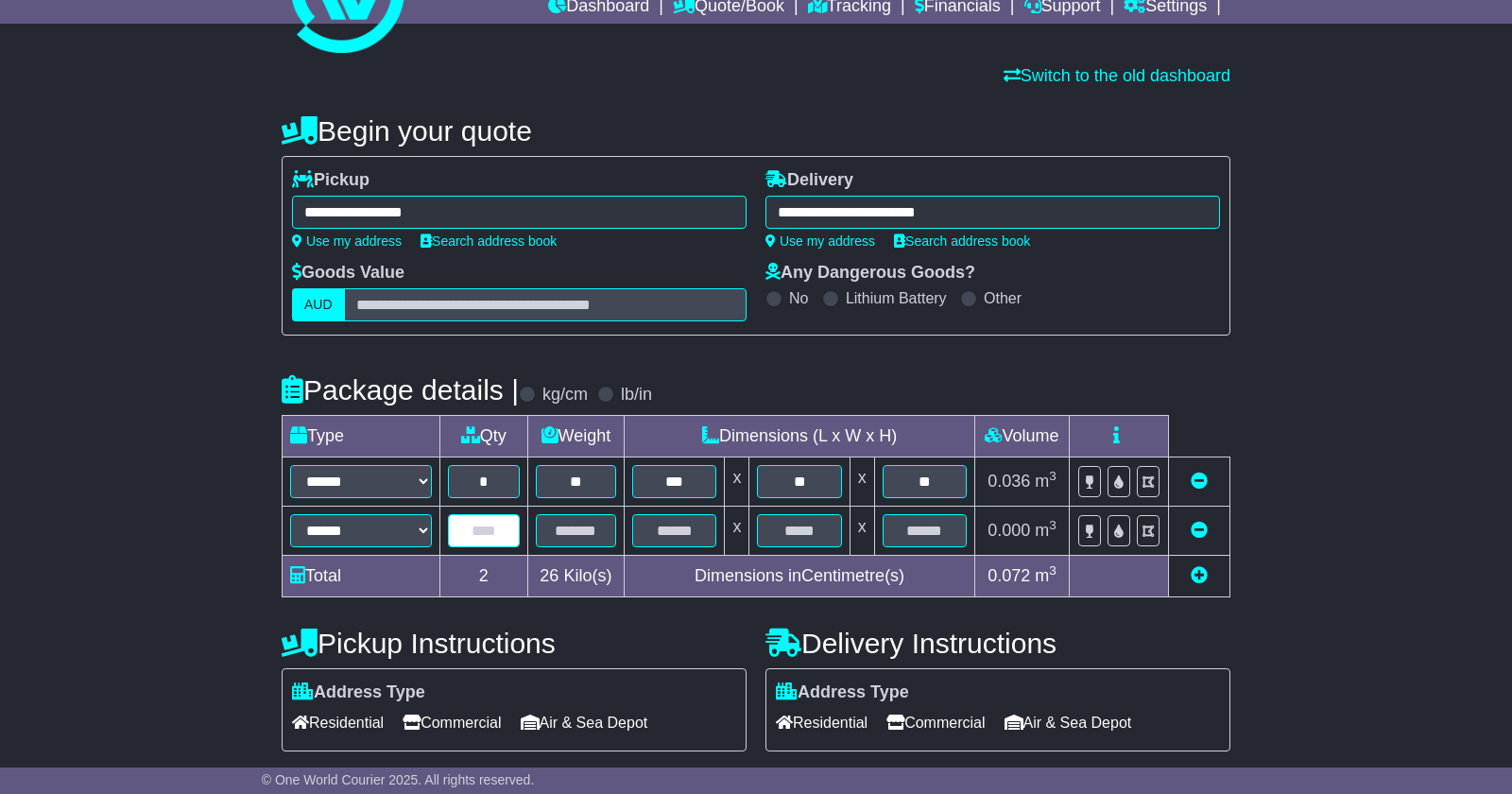 click at bounding box center (484, 530) 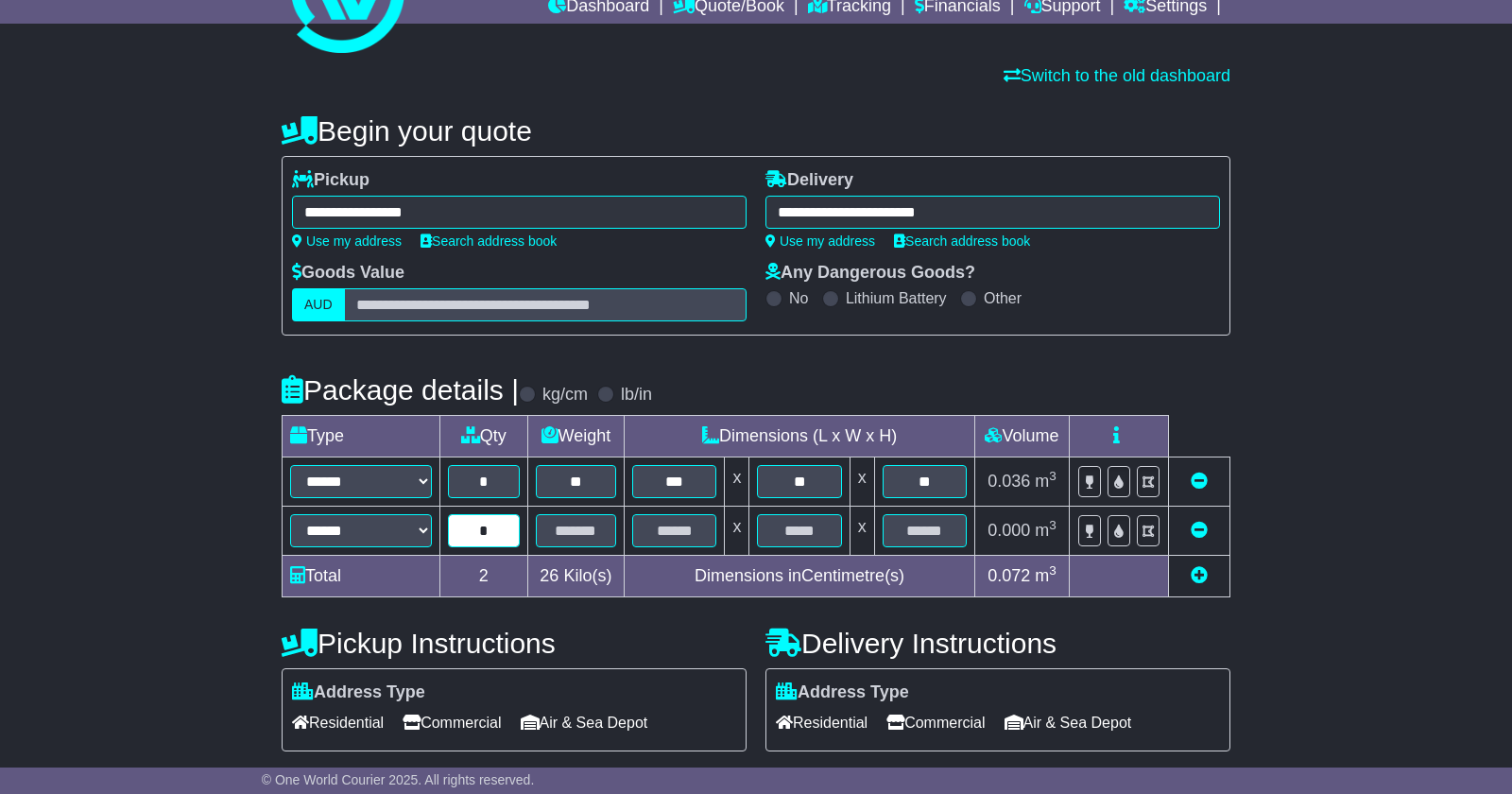 type on "*" 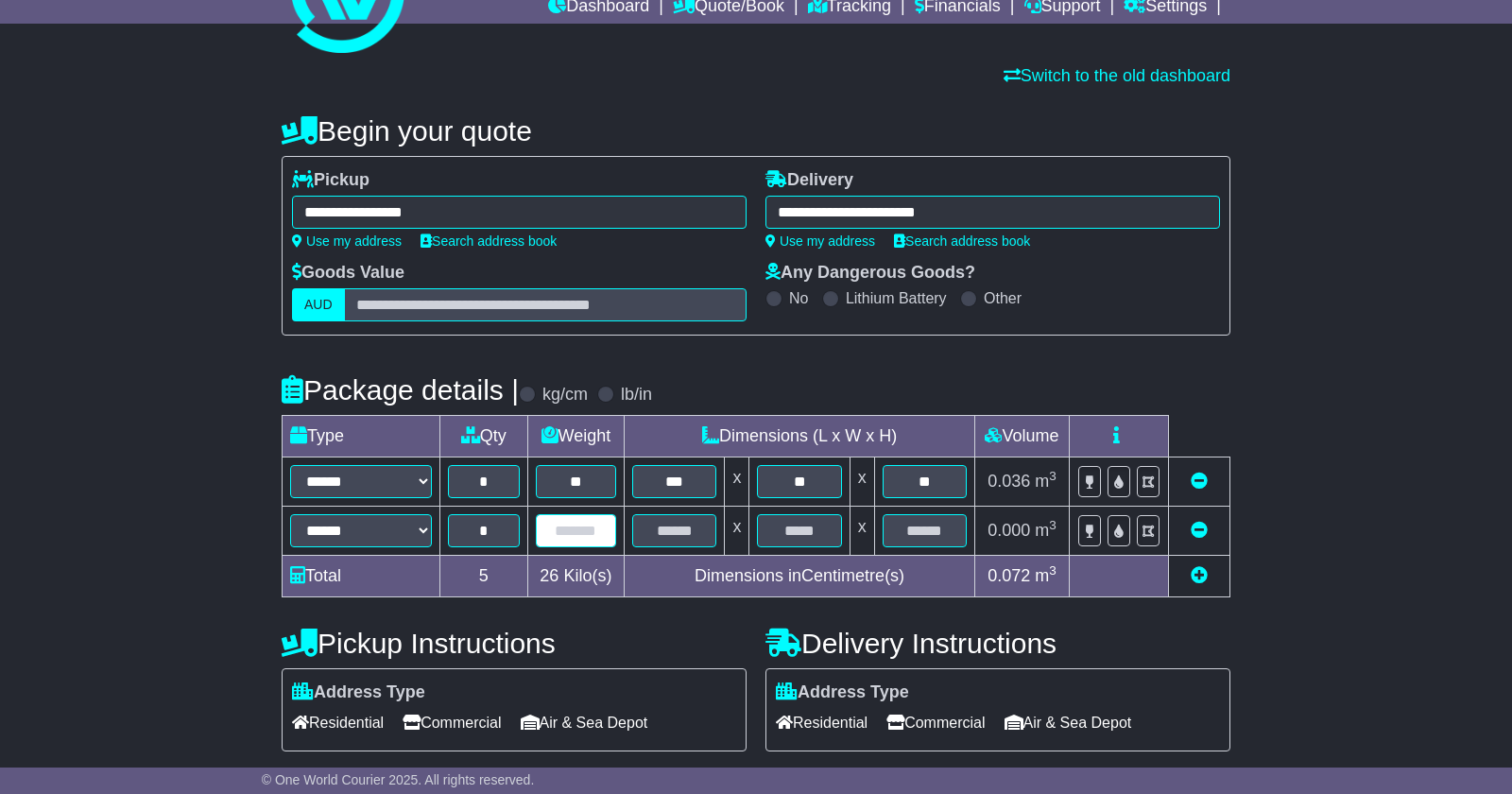 click at bounding box center (576, 530) 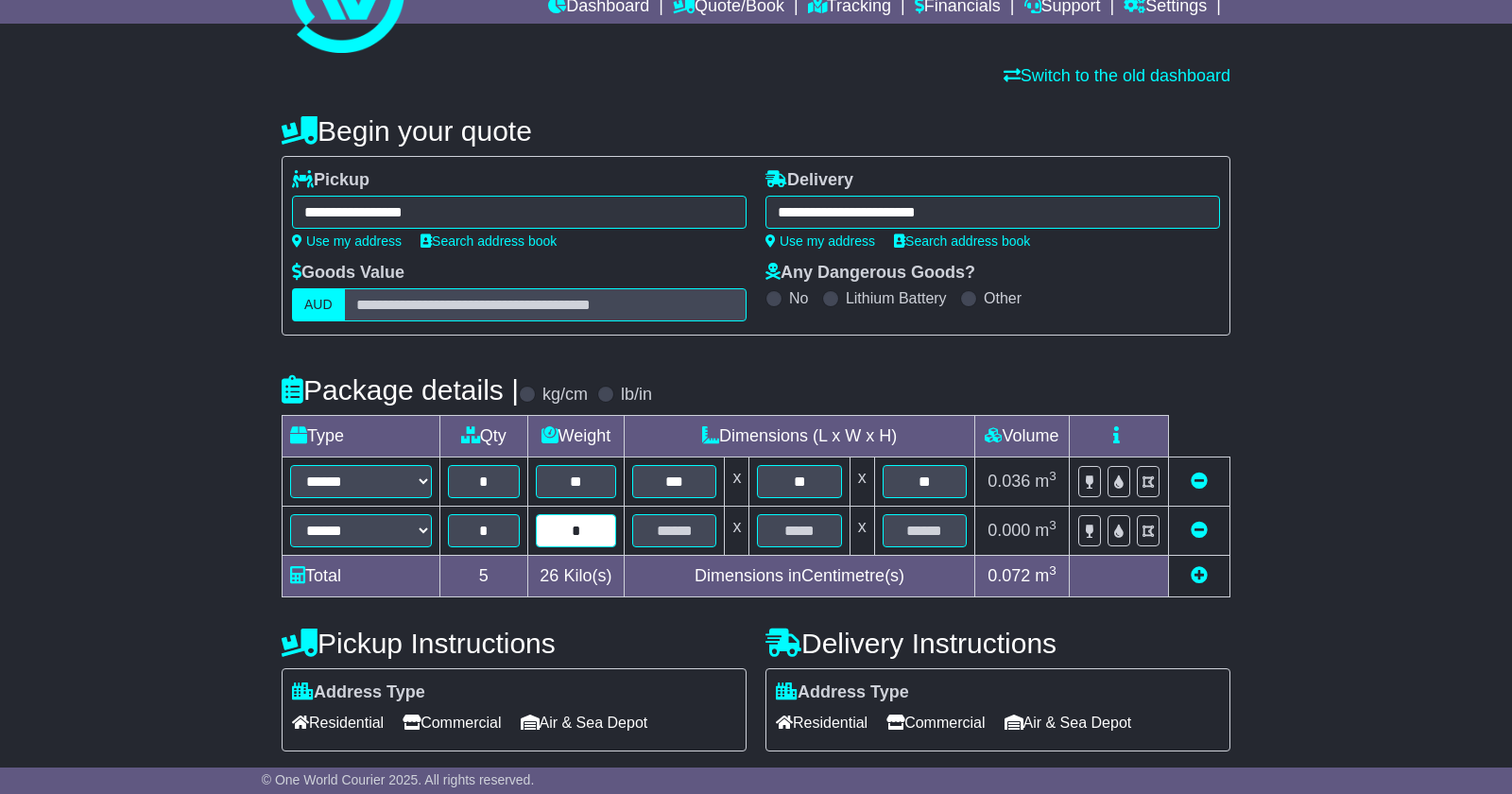 type on "*" 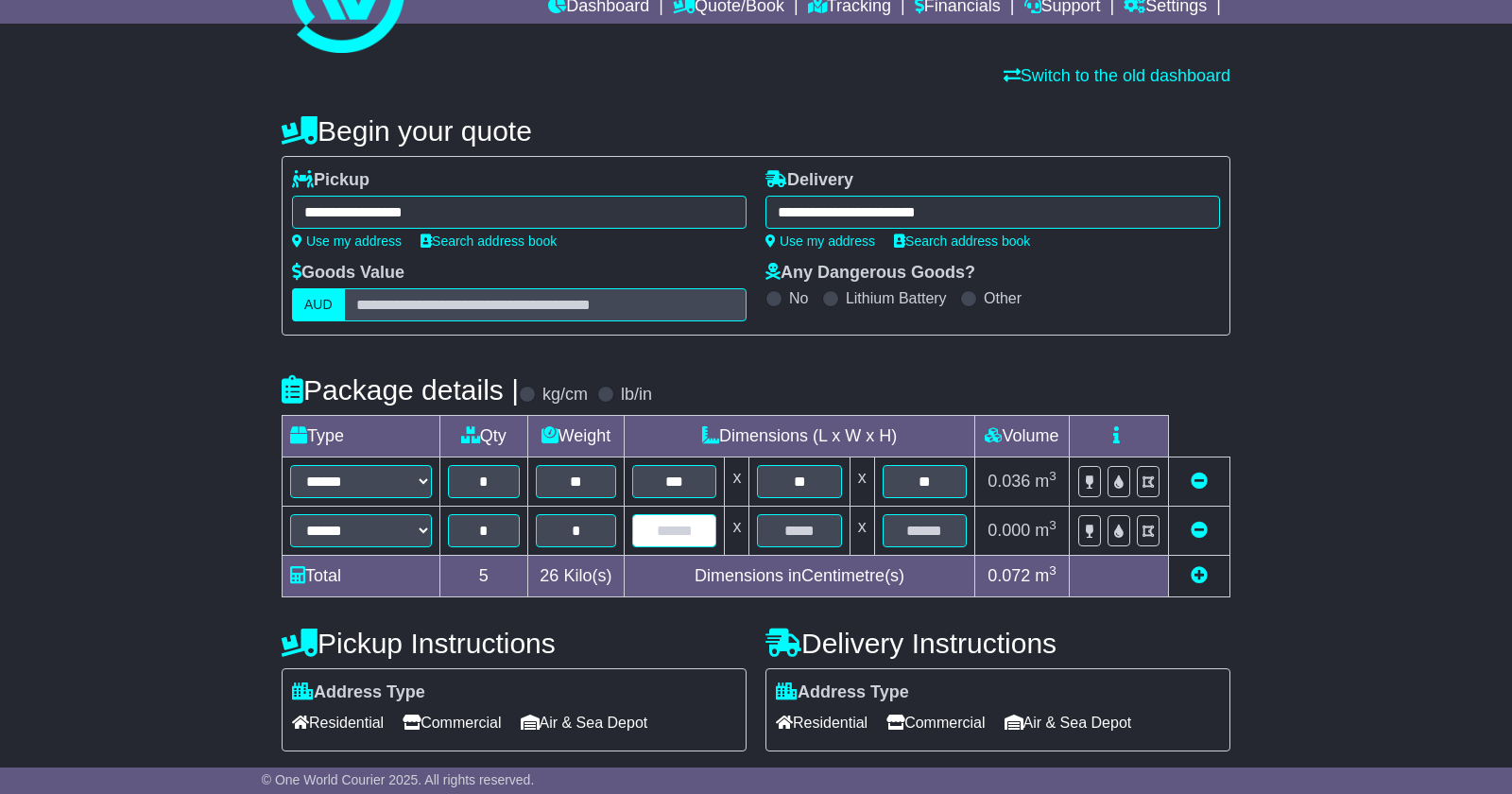 click at bounding box center [674, 530] 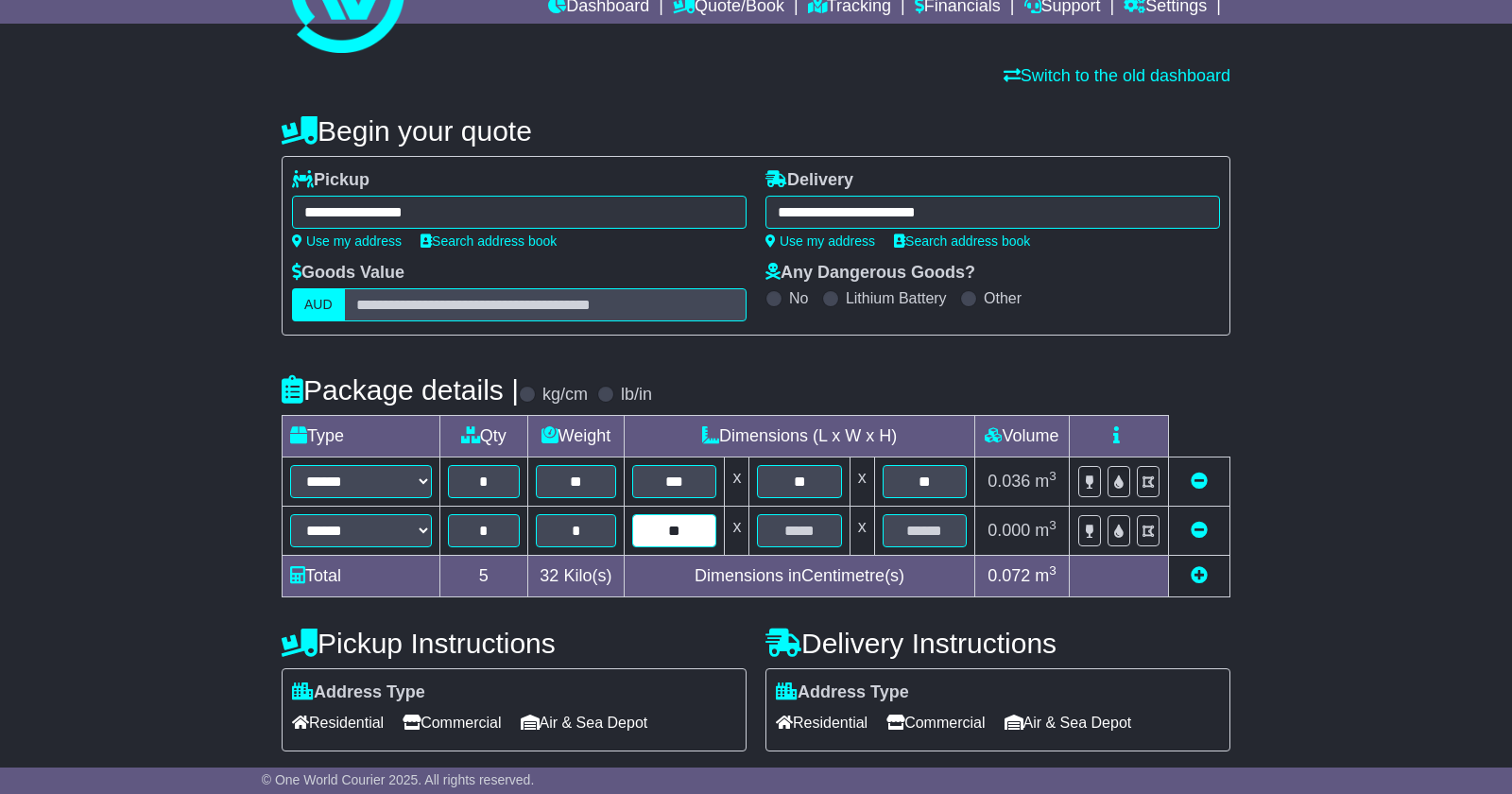 type on "**" 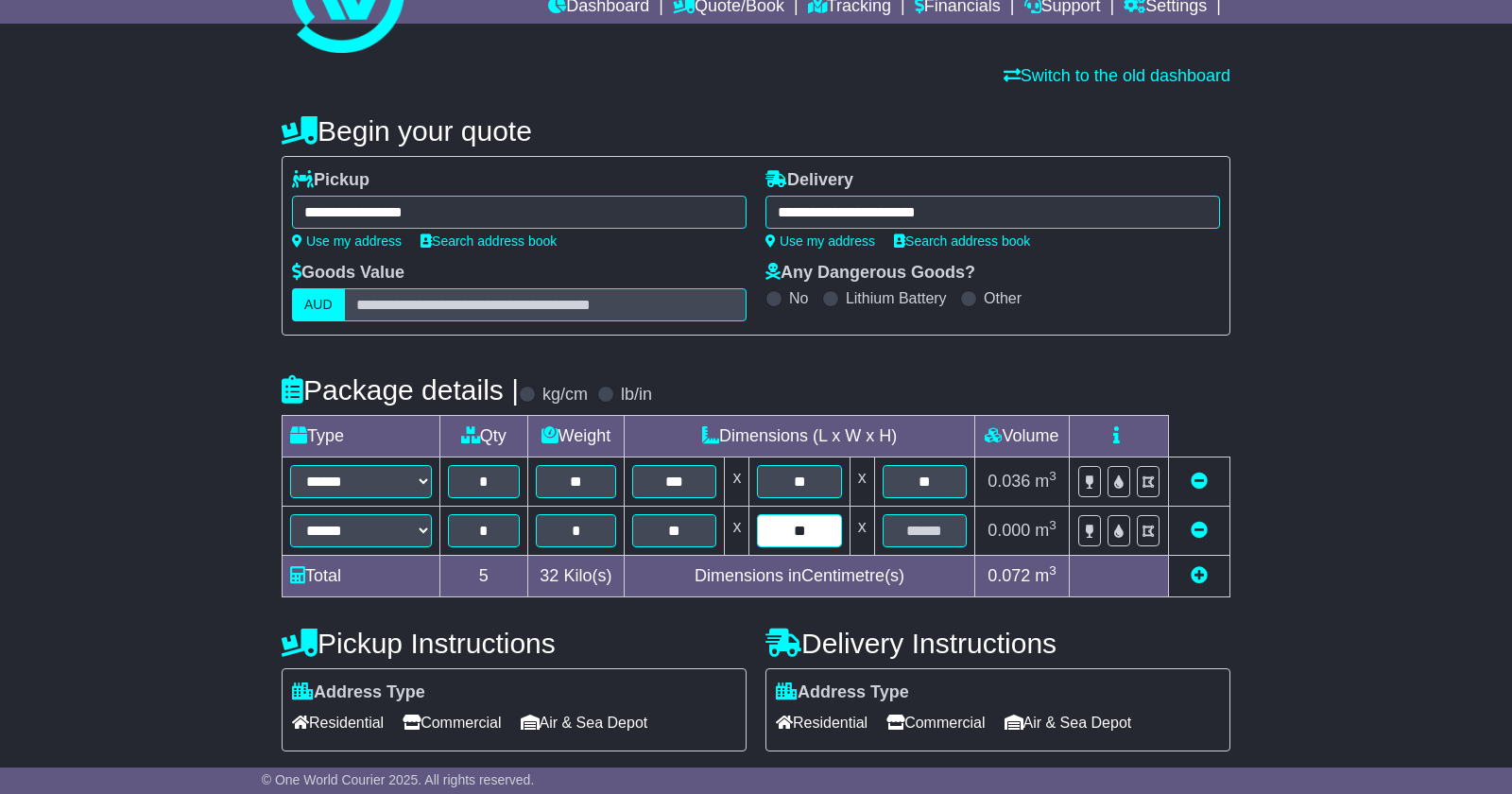 type on "**" 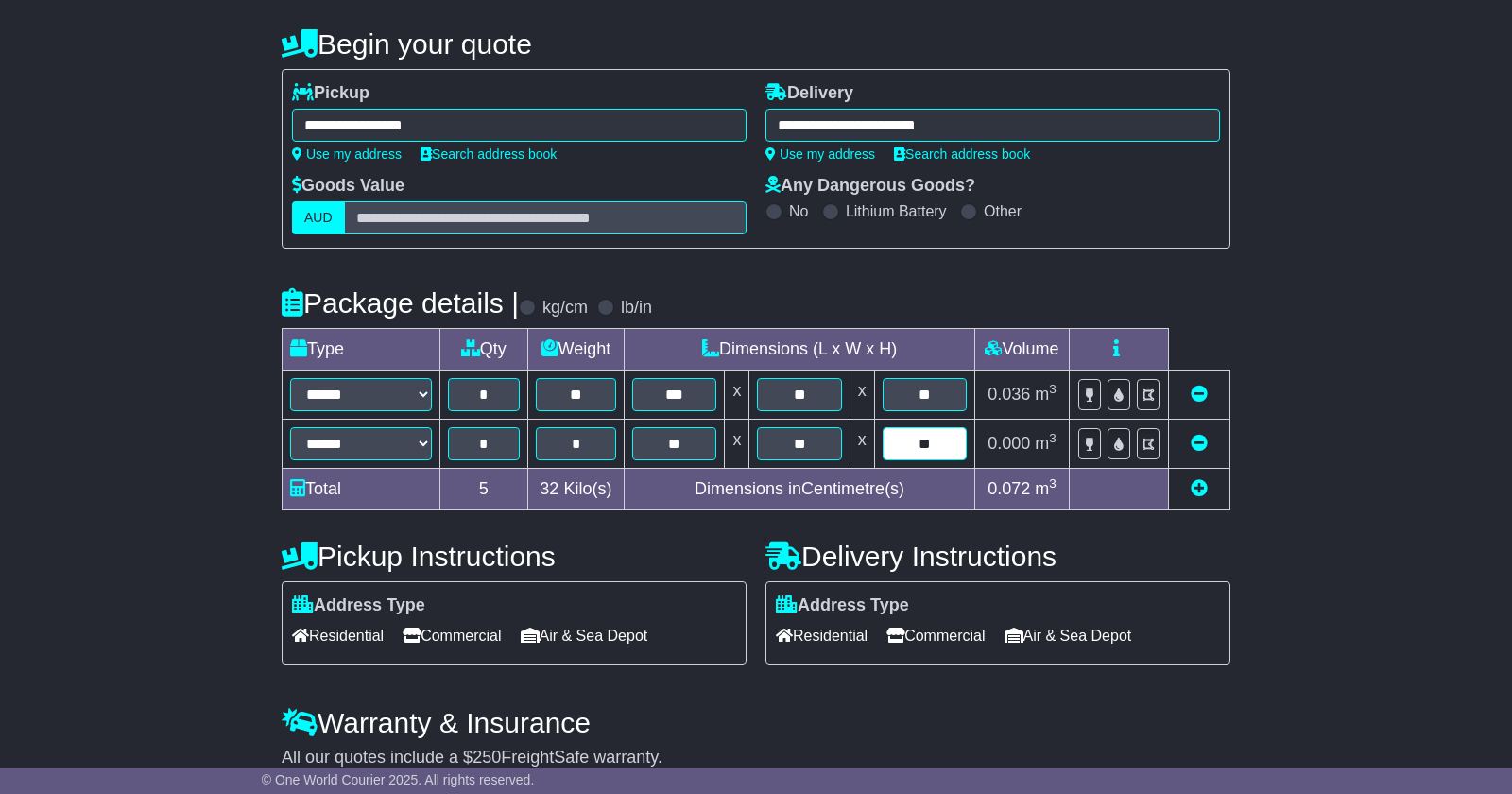 scroll, scrollTop: 175, scrollLeft: 0, axis: vertical 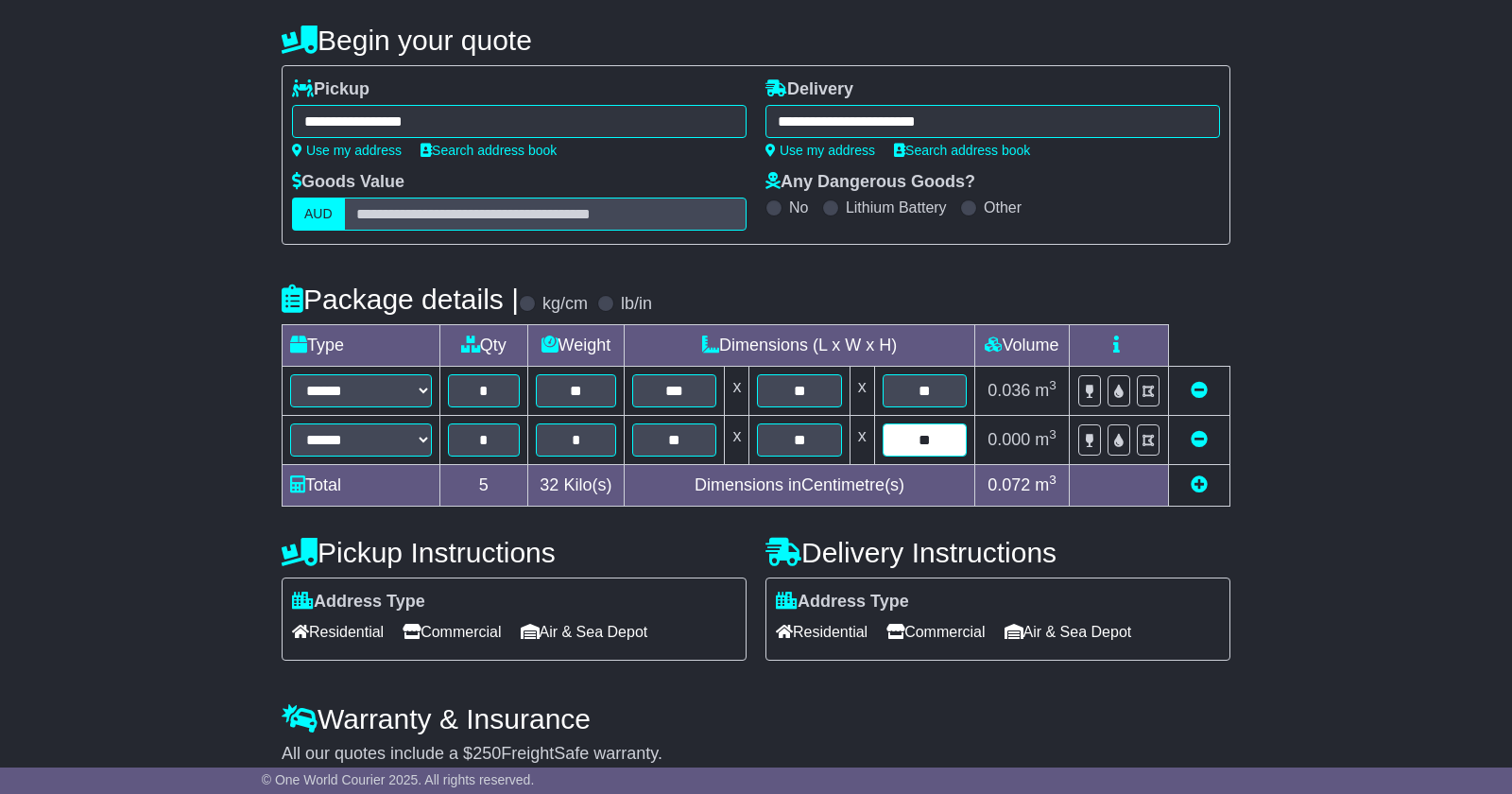type on "**" 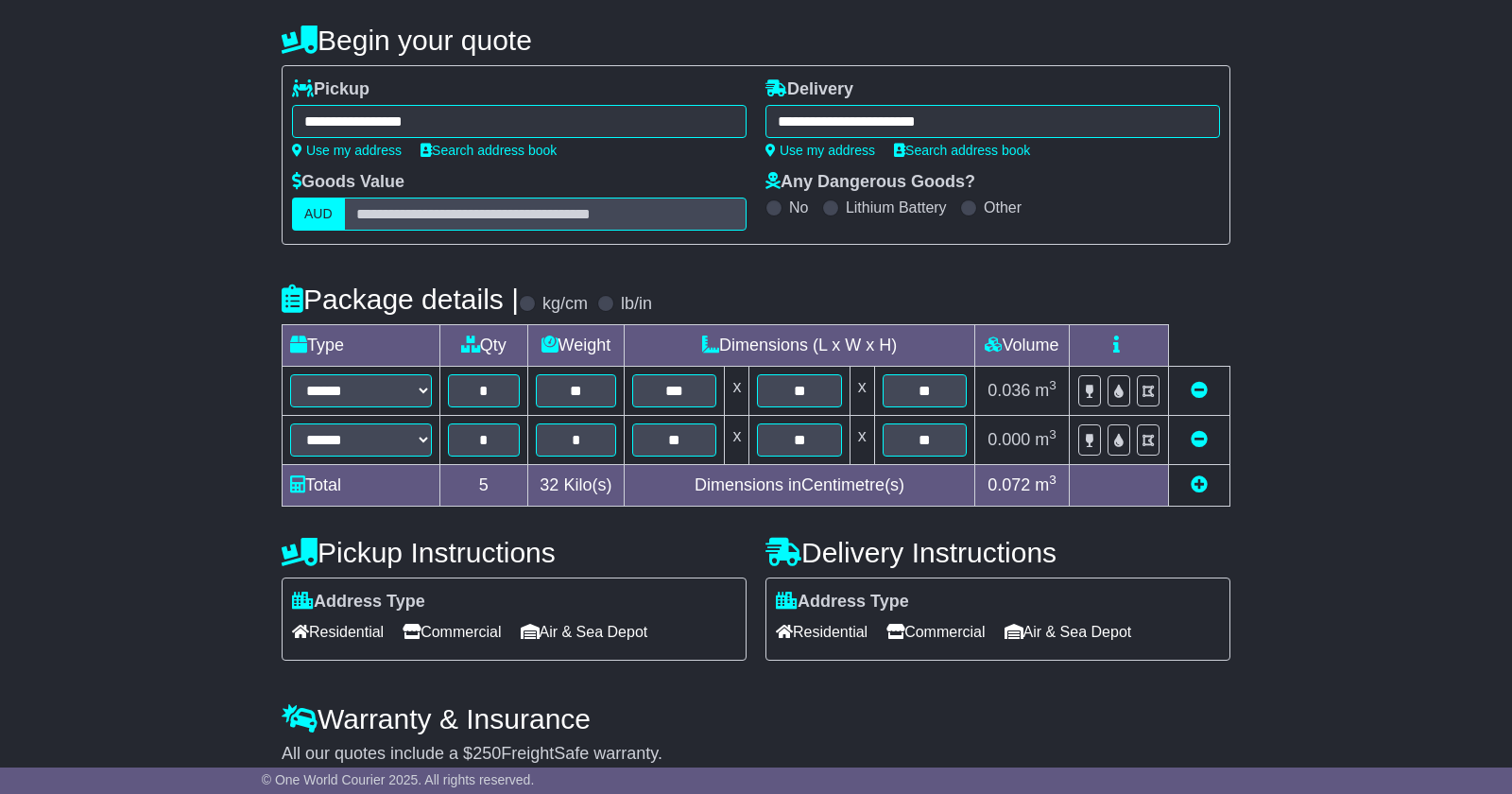 click on "Commercial" at bounding box center (452, 631) 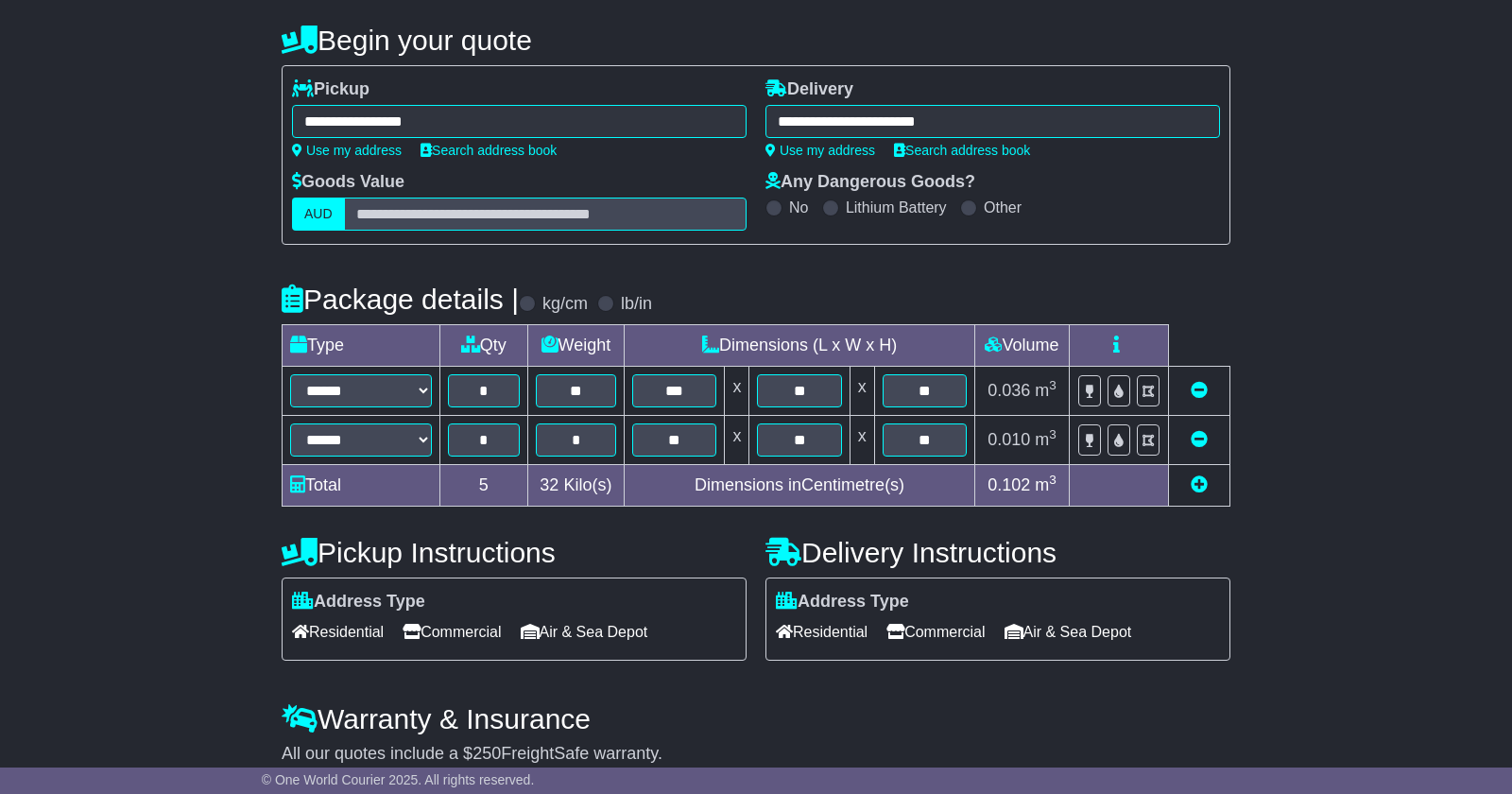 click on "Commercial" at bounding box center (936, 631) 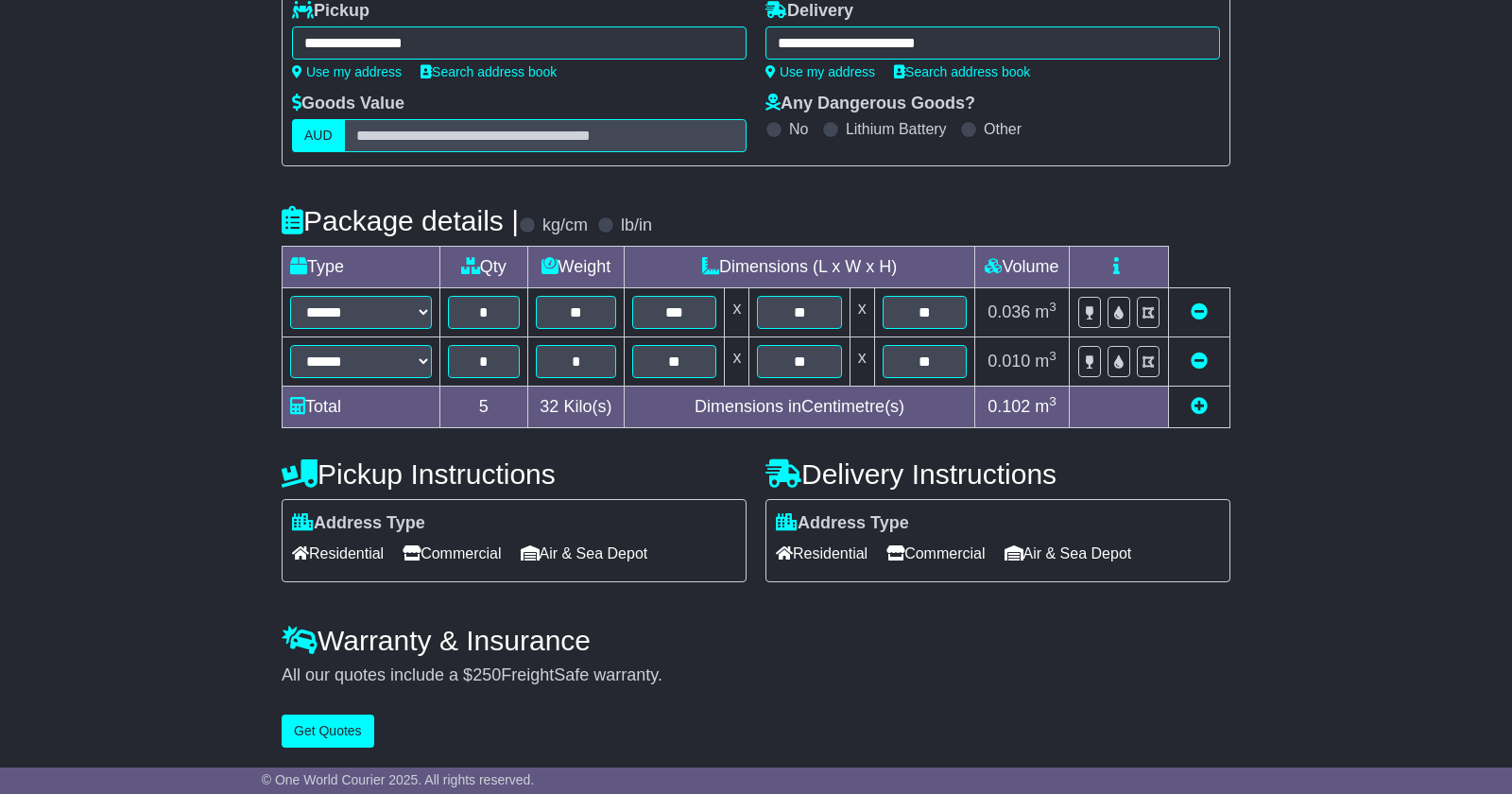 scroll, scrollTop: 252, scrollLeft: 0, axis: vertical 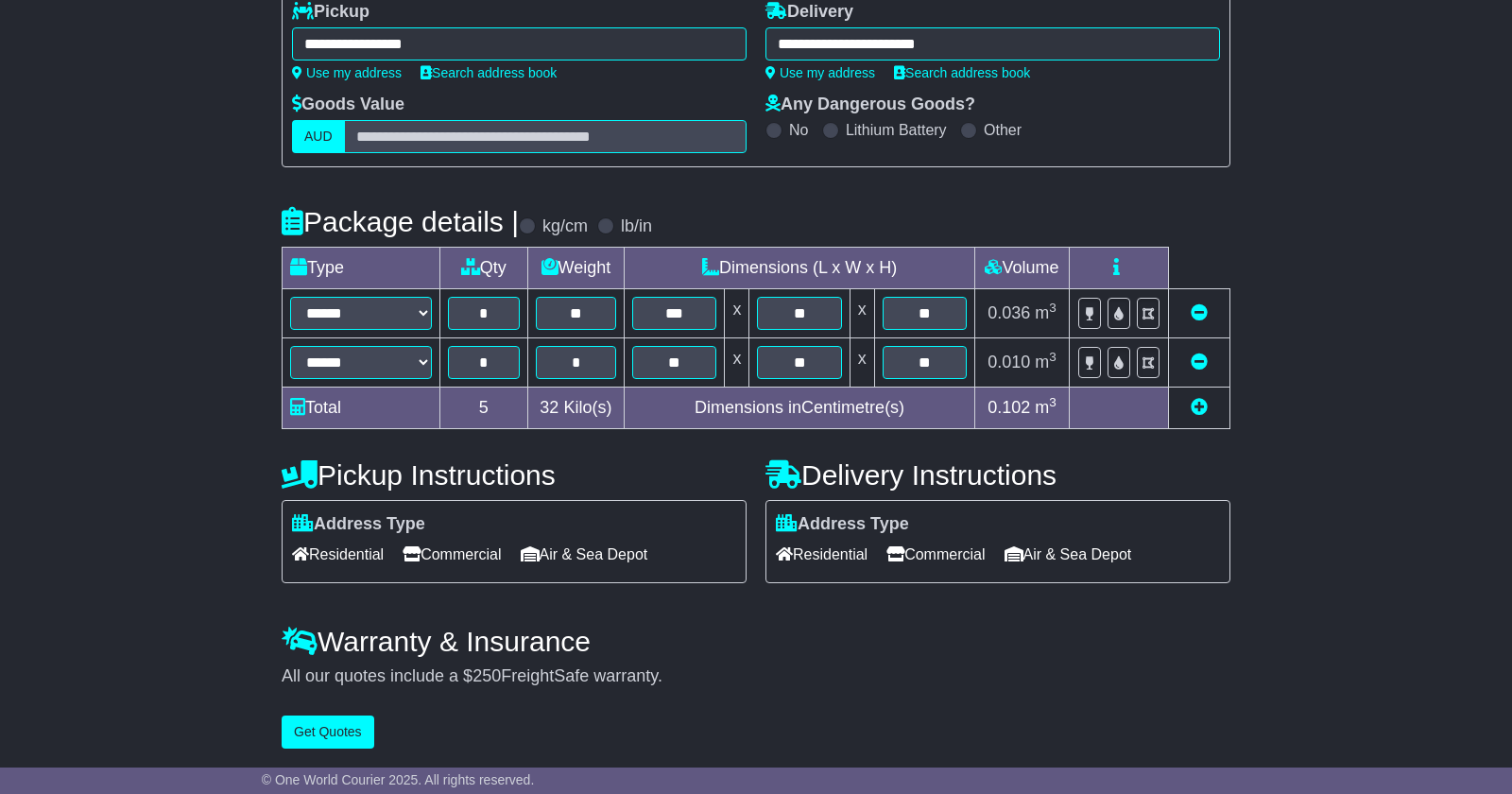 click on "Get Quotes" at bounding box center (328, 732) 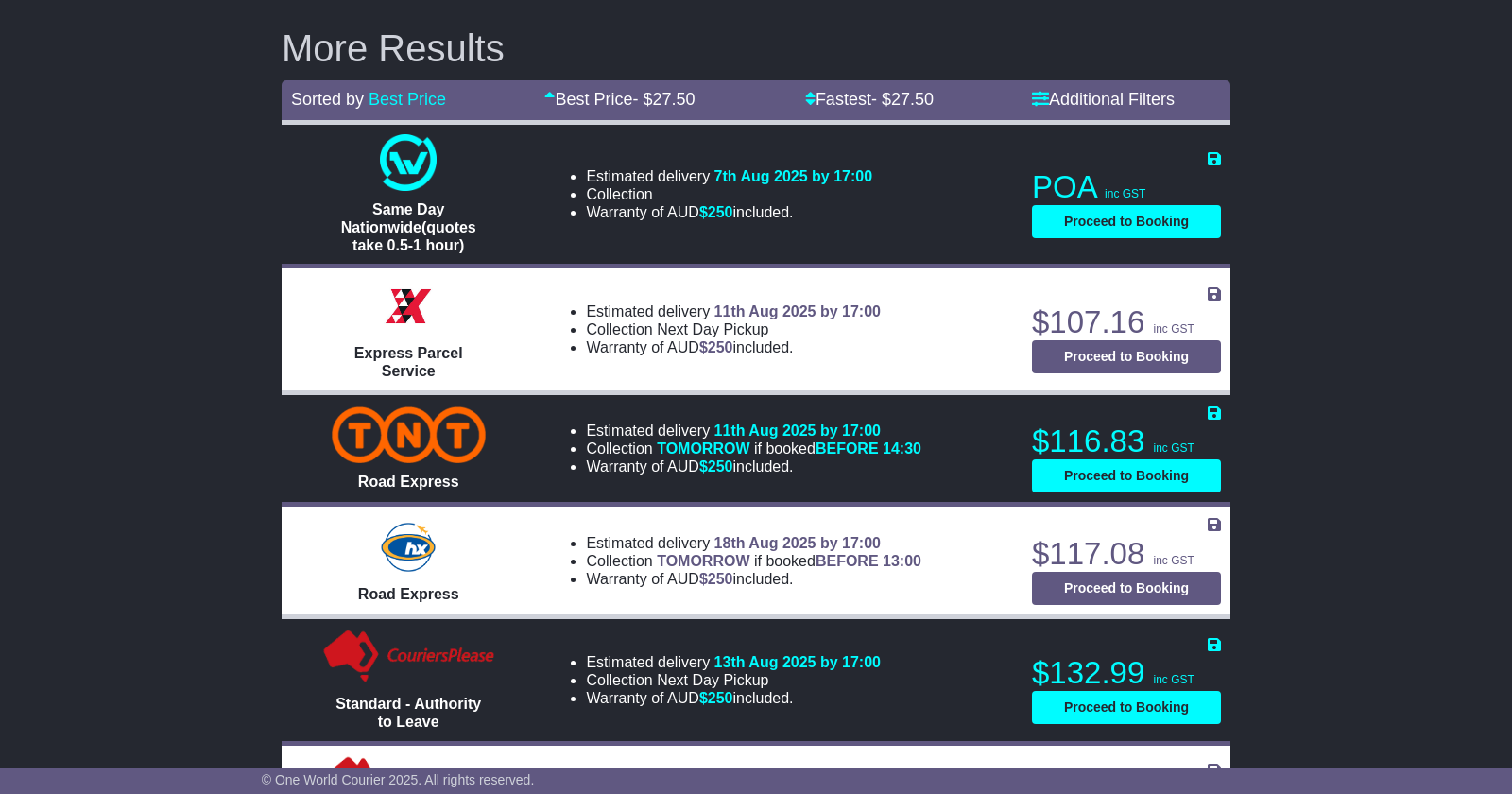 scroll, scrollTop: 603, scrollLeft: 0, axis: vertical 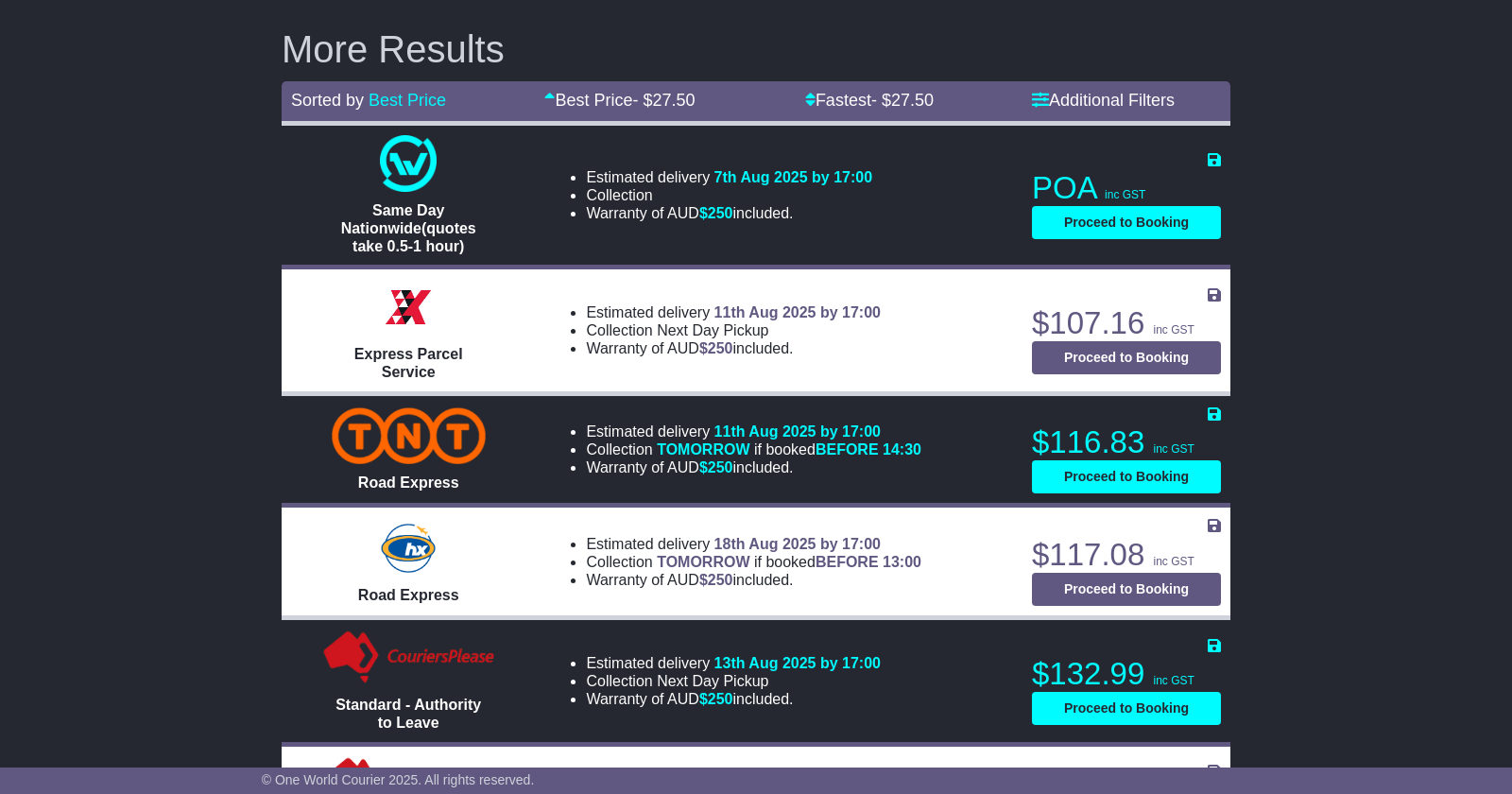 click on "Proceed to Booking" at bounding box center (1126, 476) 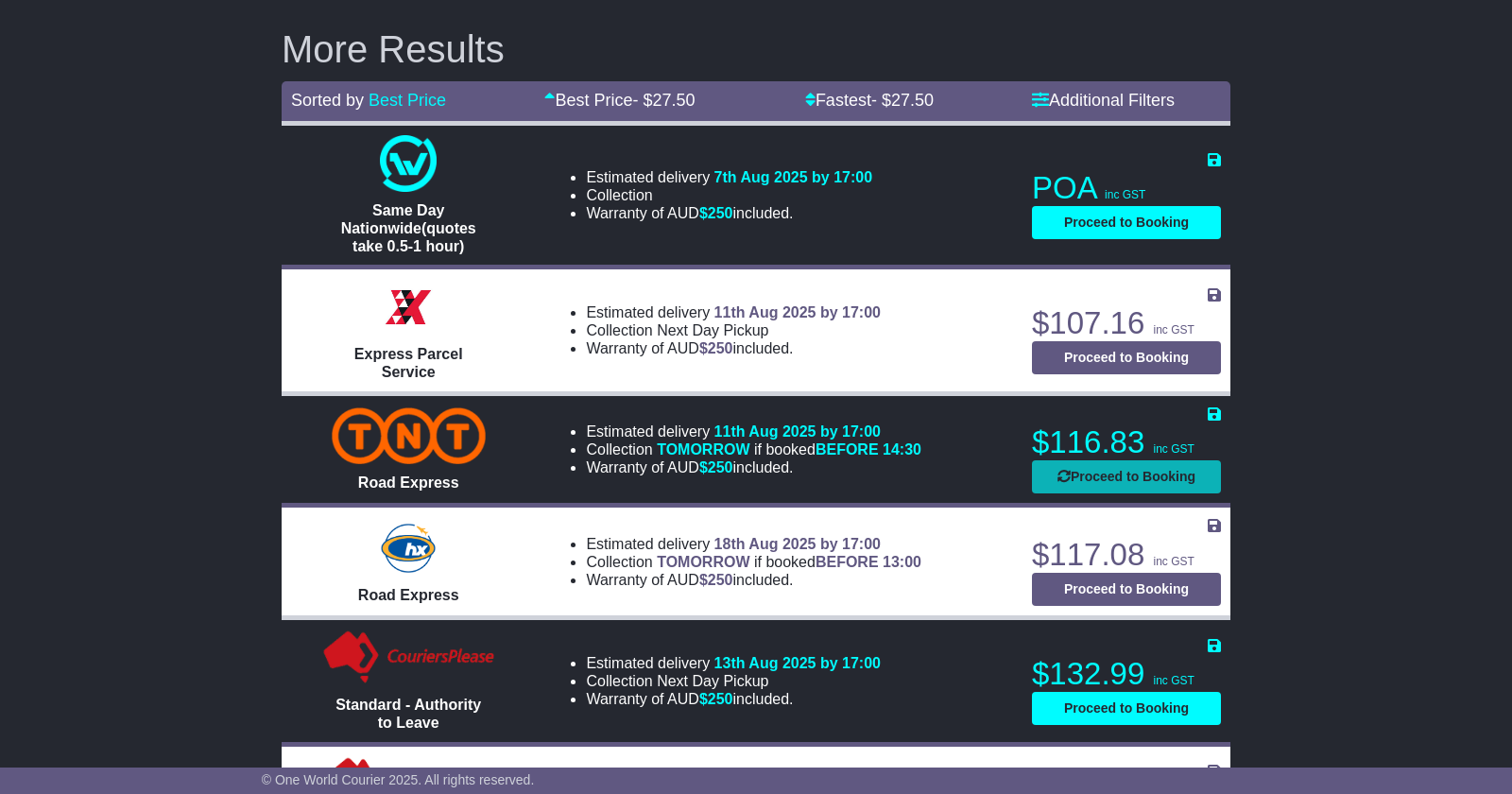 select on "*****" 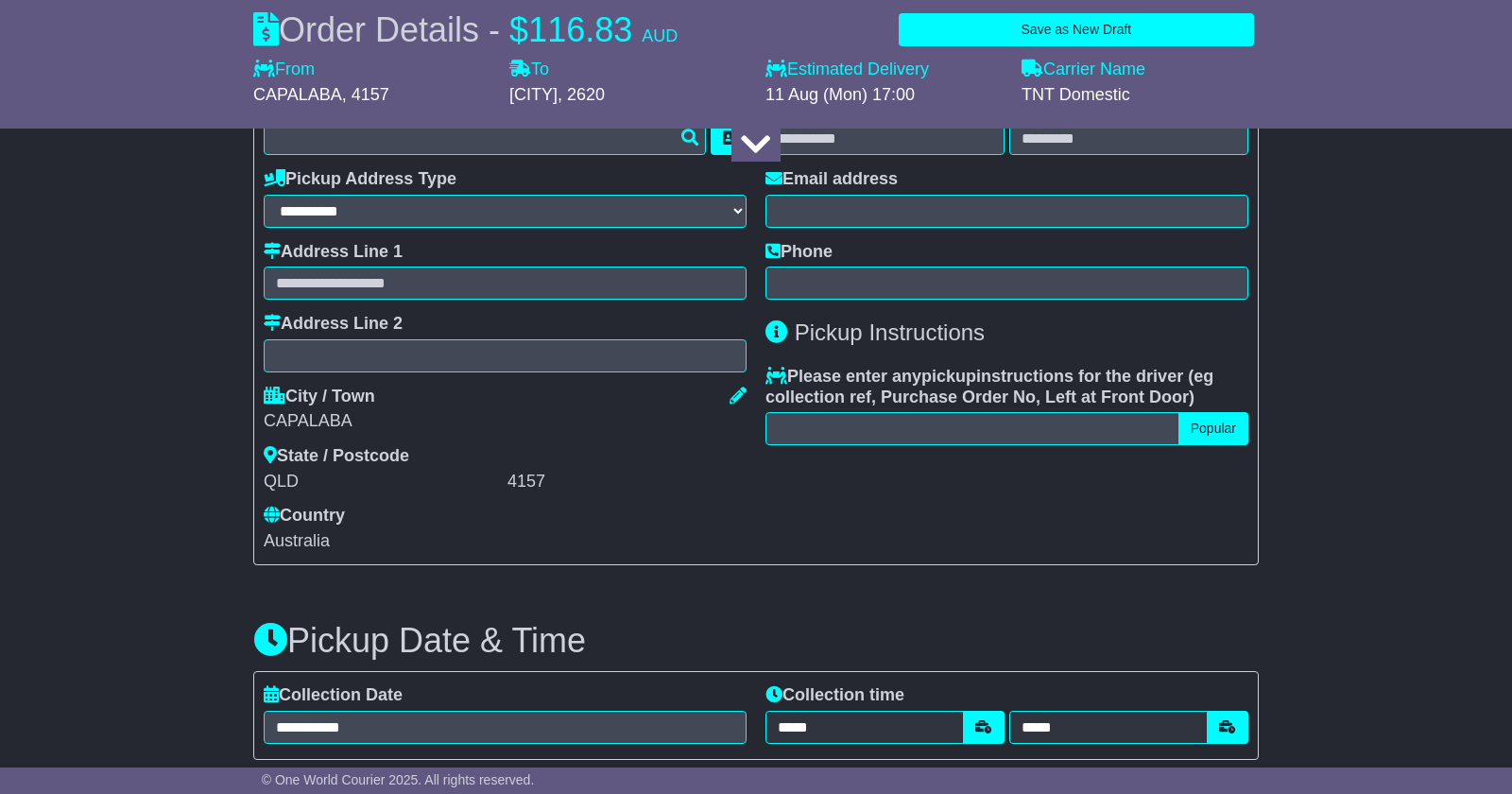 select 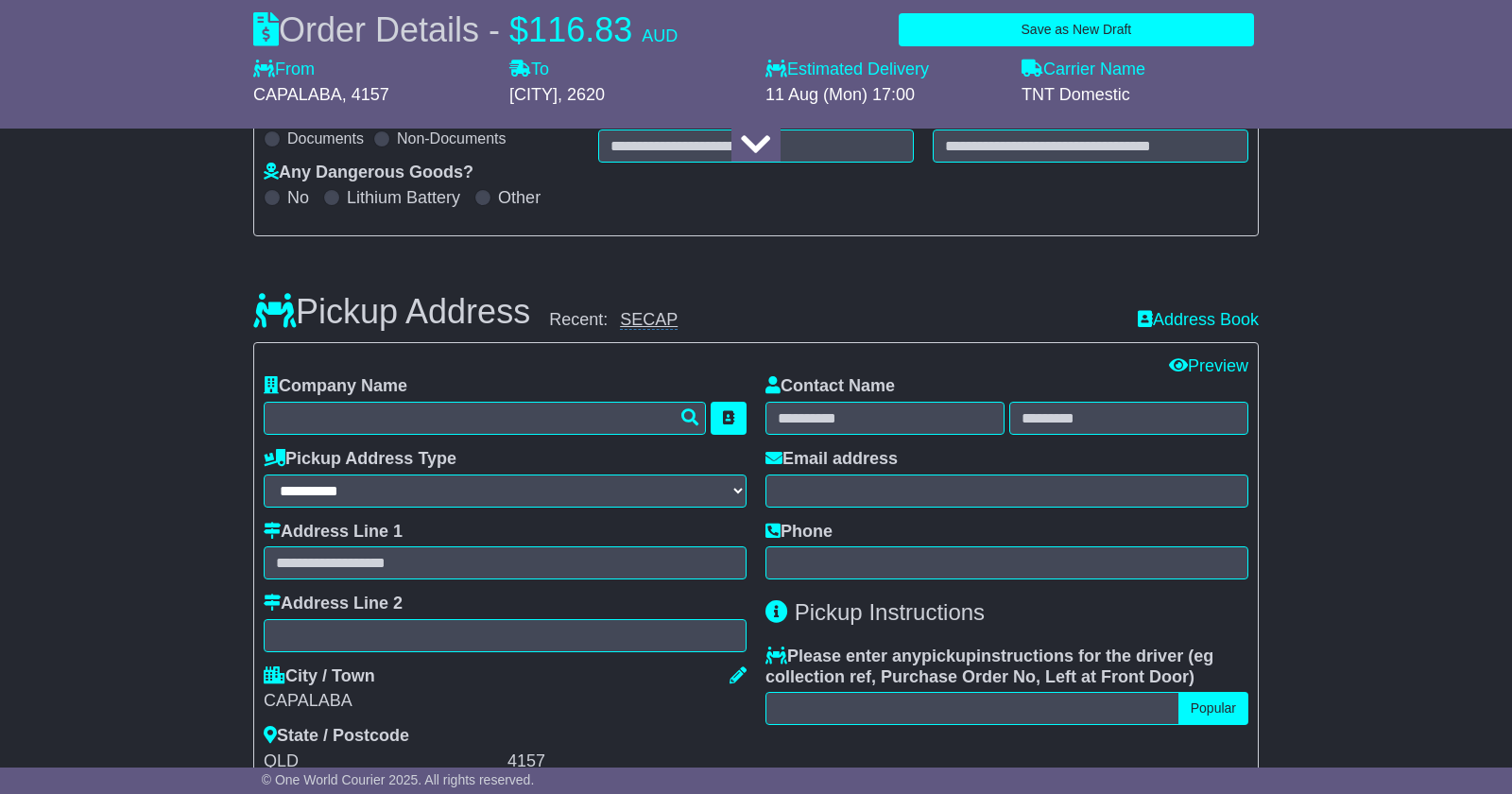 scroll, scrollTop: 316, scrollLeft: 0, axis: vertical 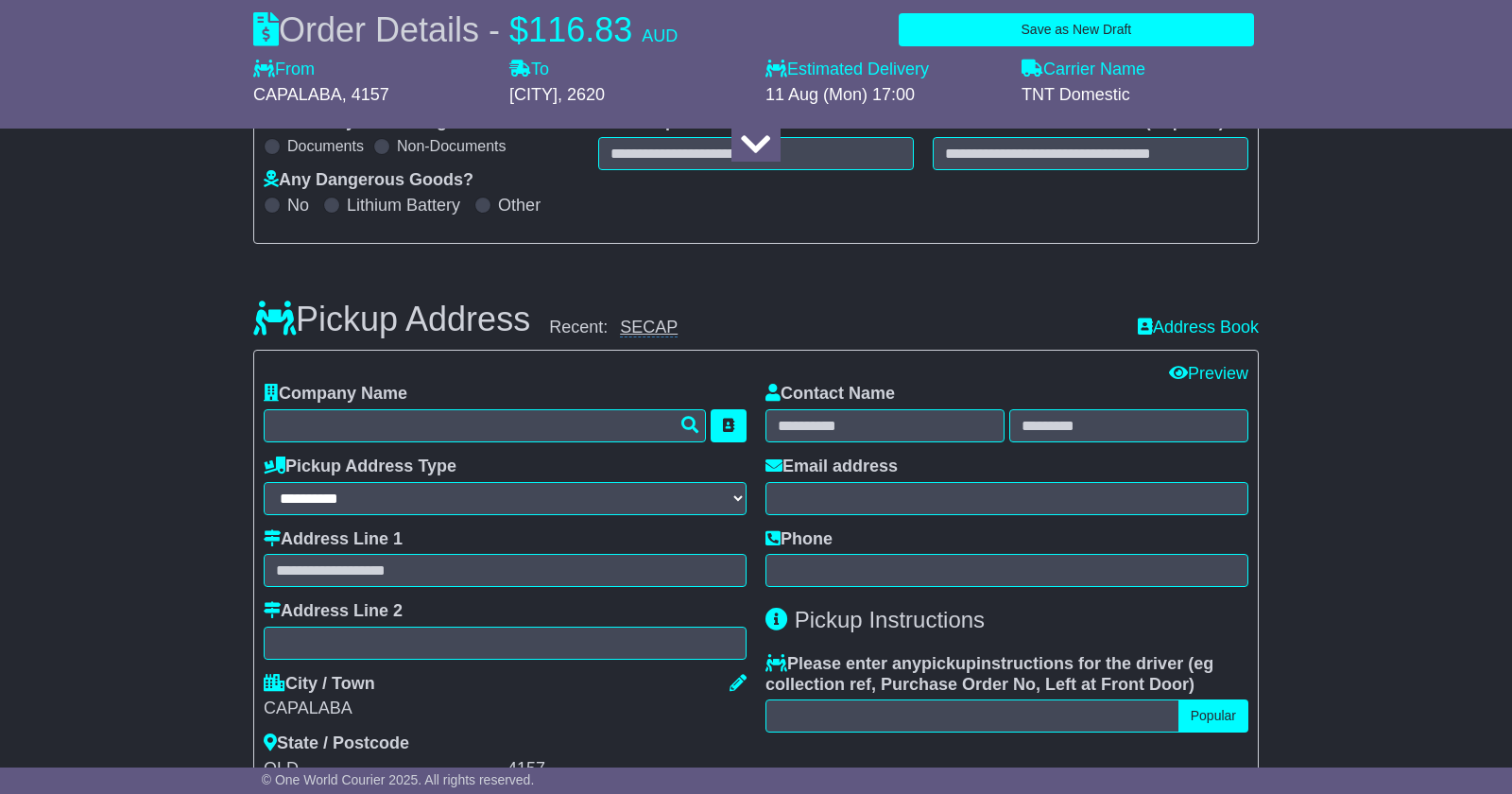 click on "SECAP" at bounding box center (648, 327) 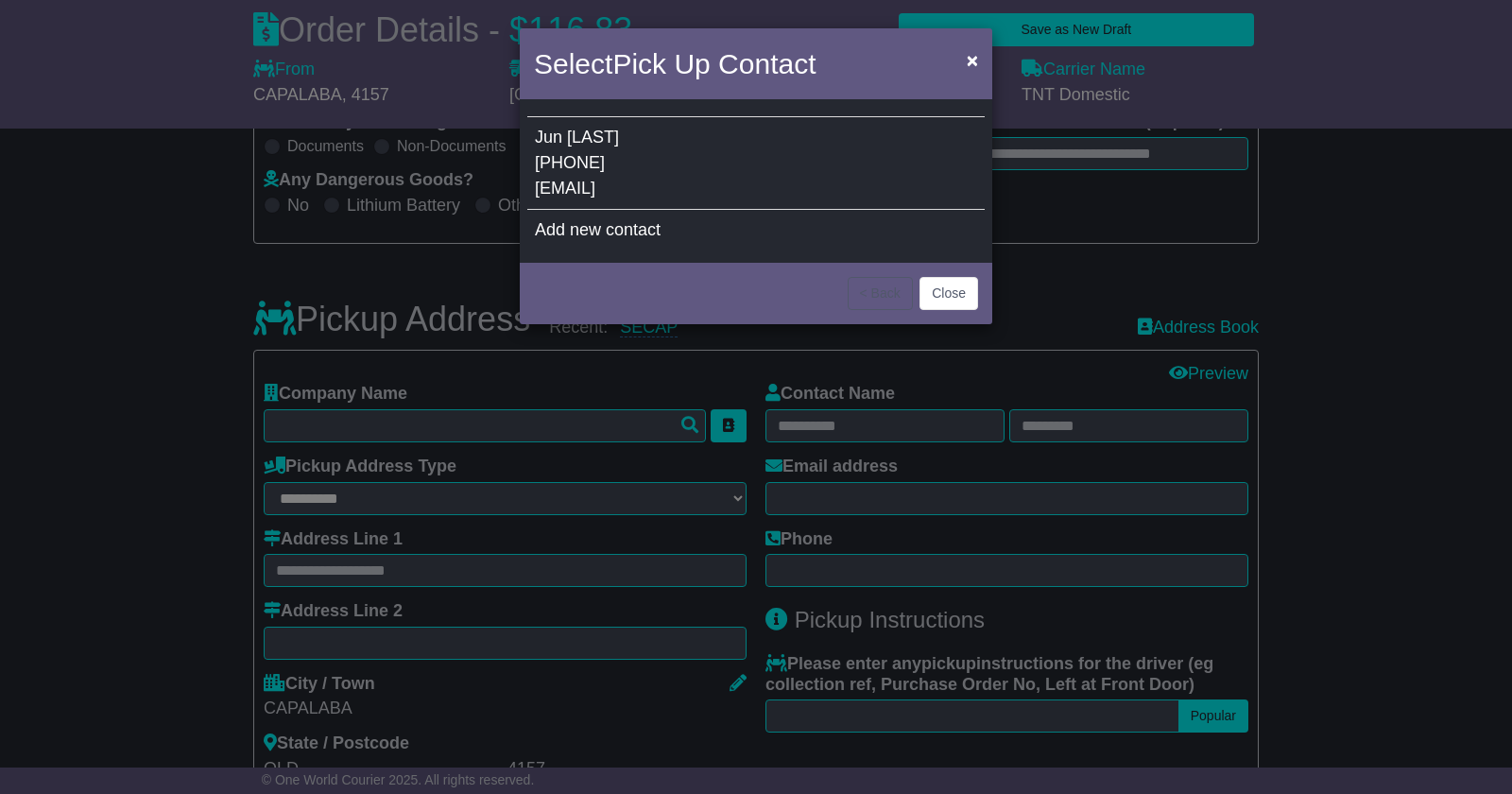 click on "0430427125" at bounding box center (570, 163) 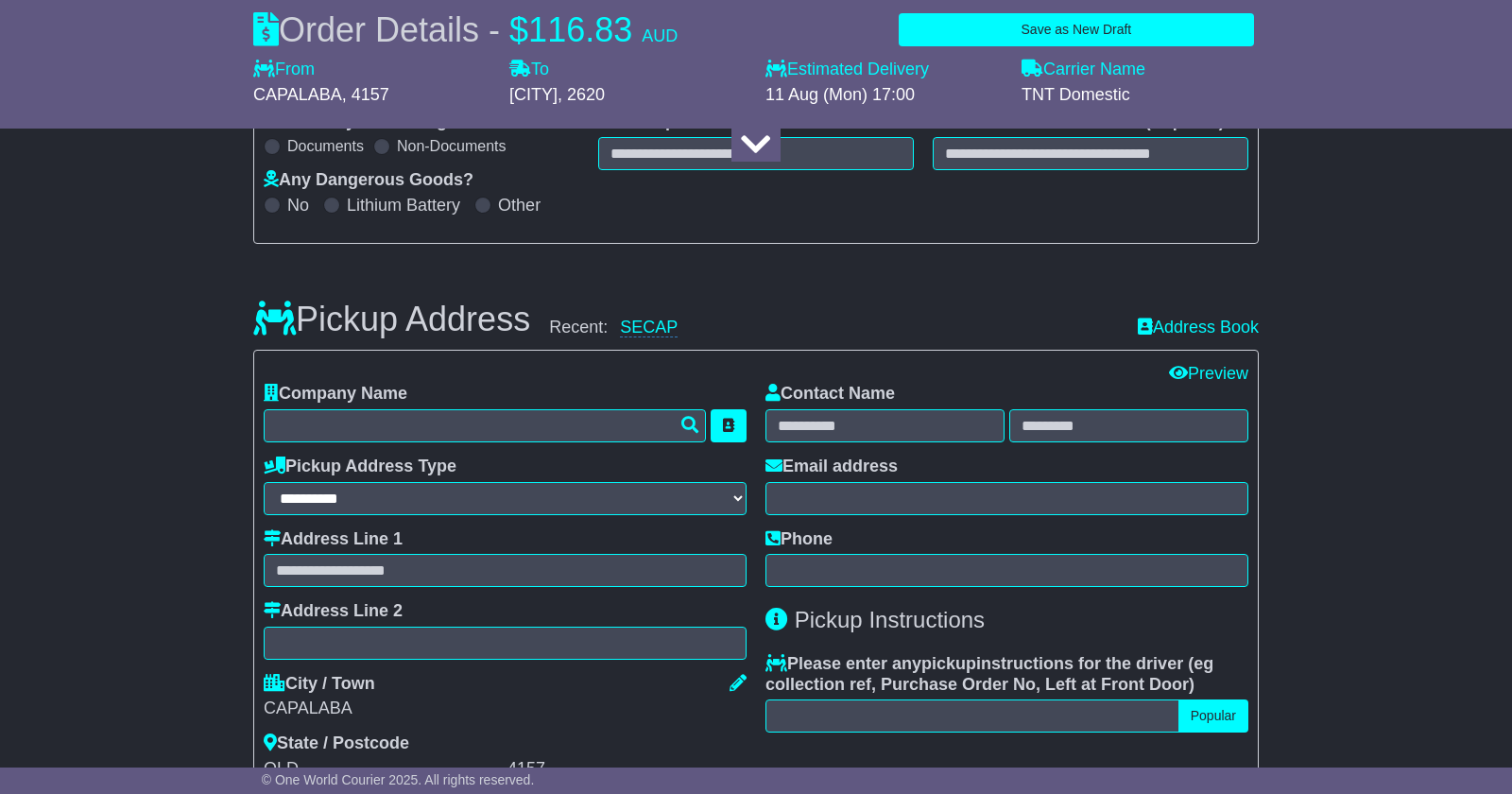 type on "*****" 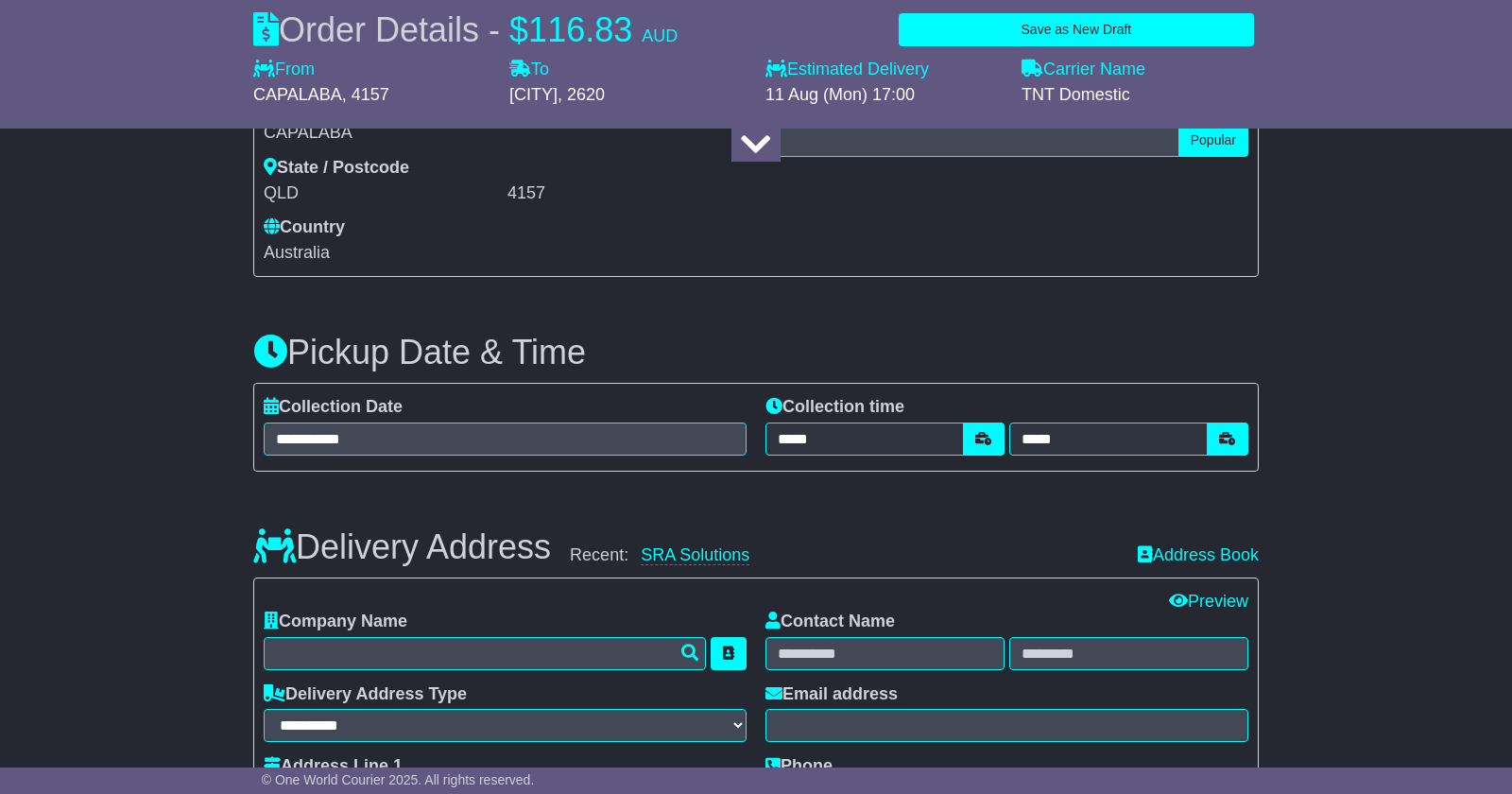 scroll, scrollTop: 892, scrollLeft: 0, axis: vertical 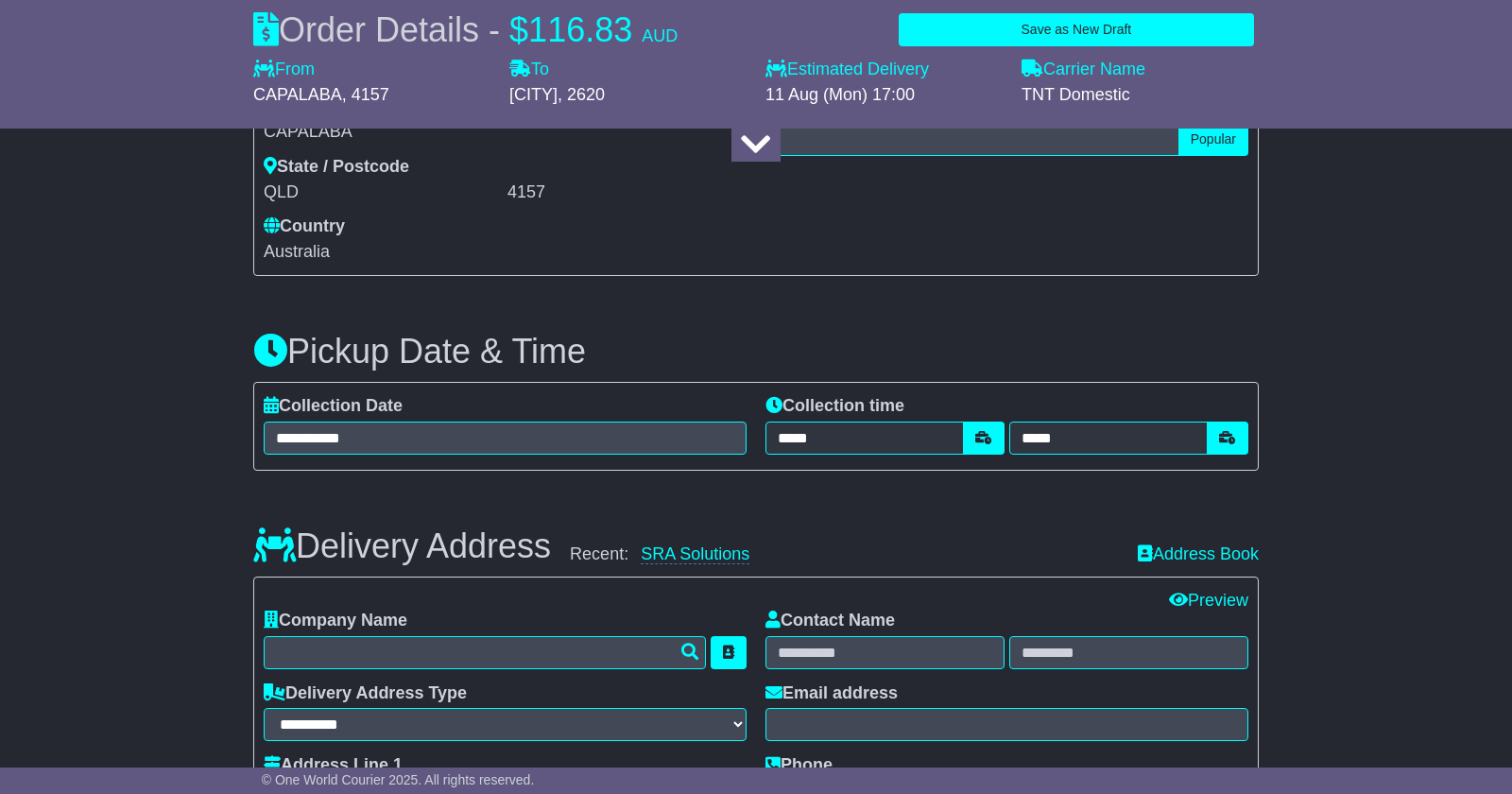click at bounding box center (1228, 438) 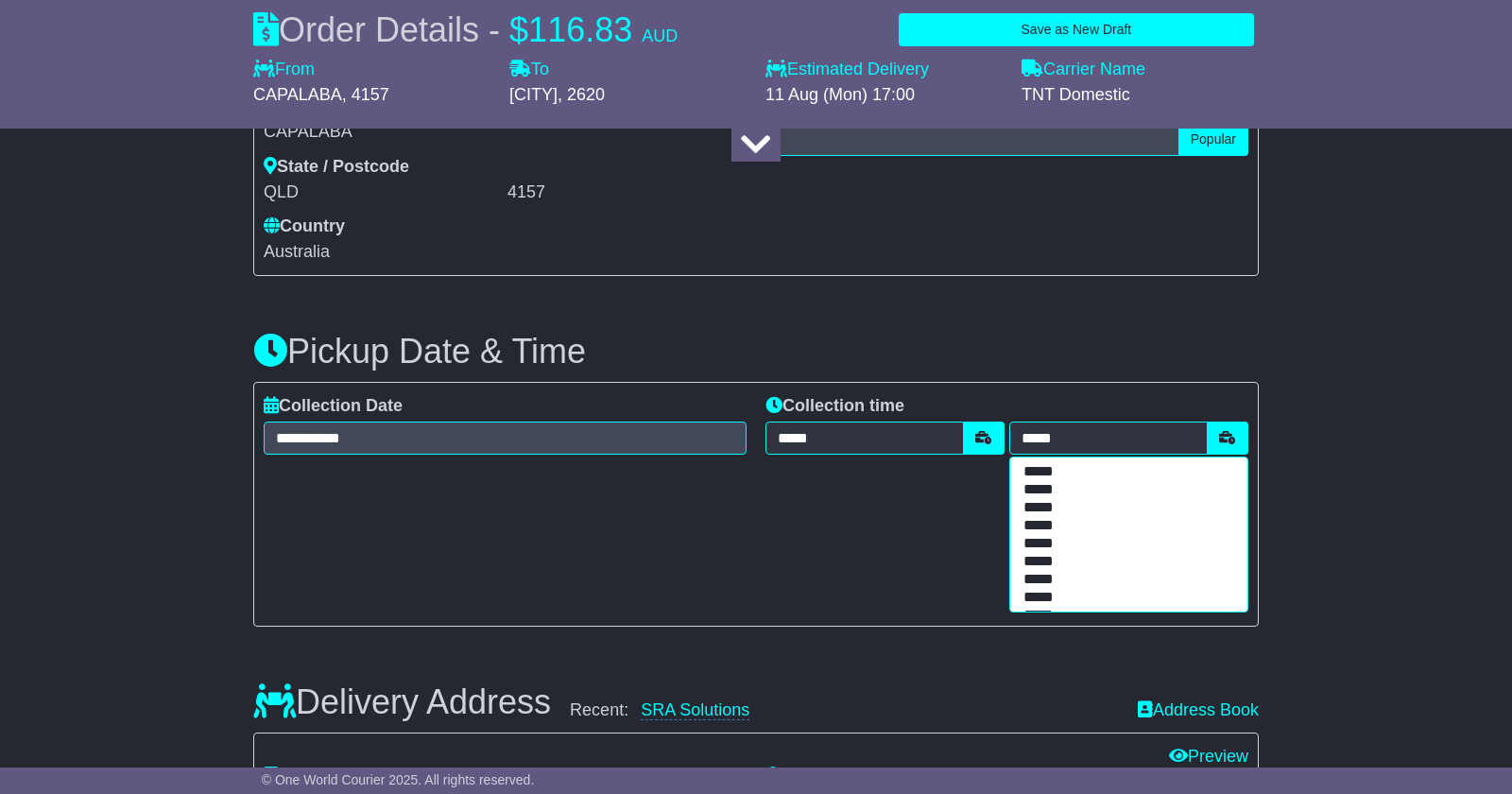 scroll, scrollTop: 485, scrollLeft: 0, axis: vertical 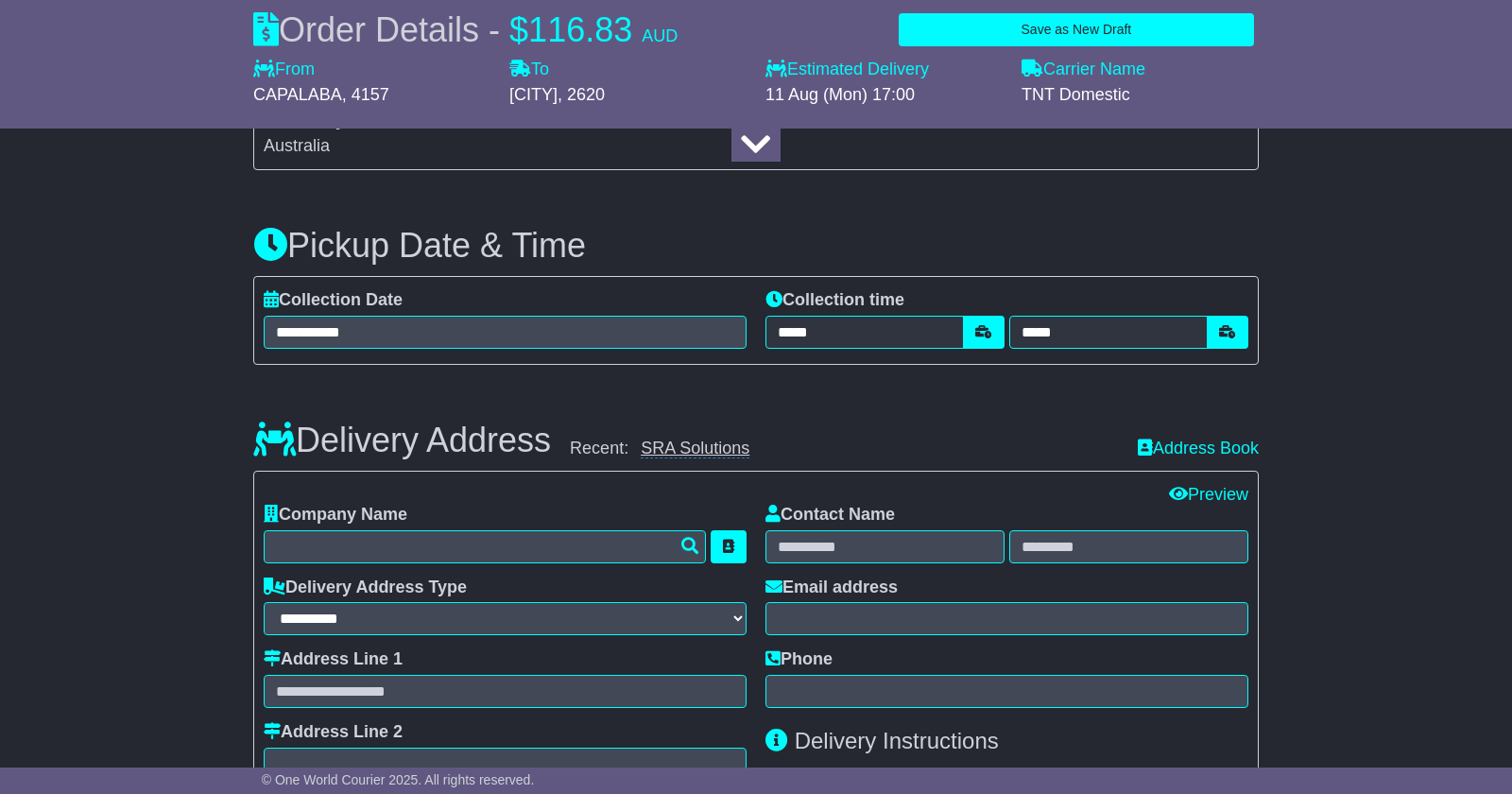 click on "SRA Solutions" at bounding box center (695, 448) 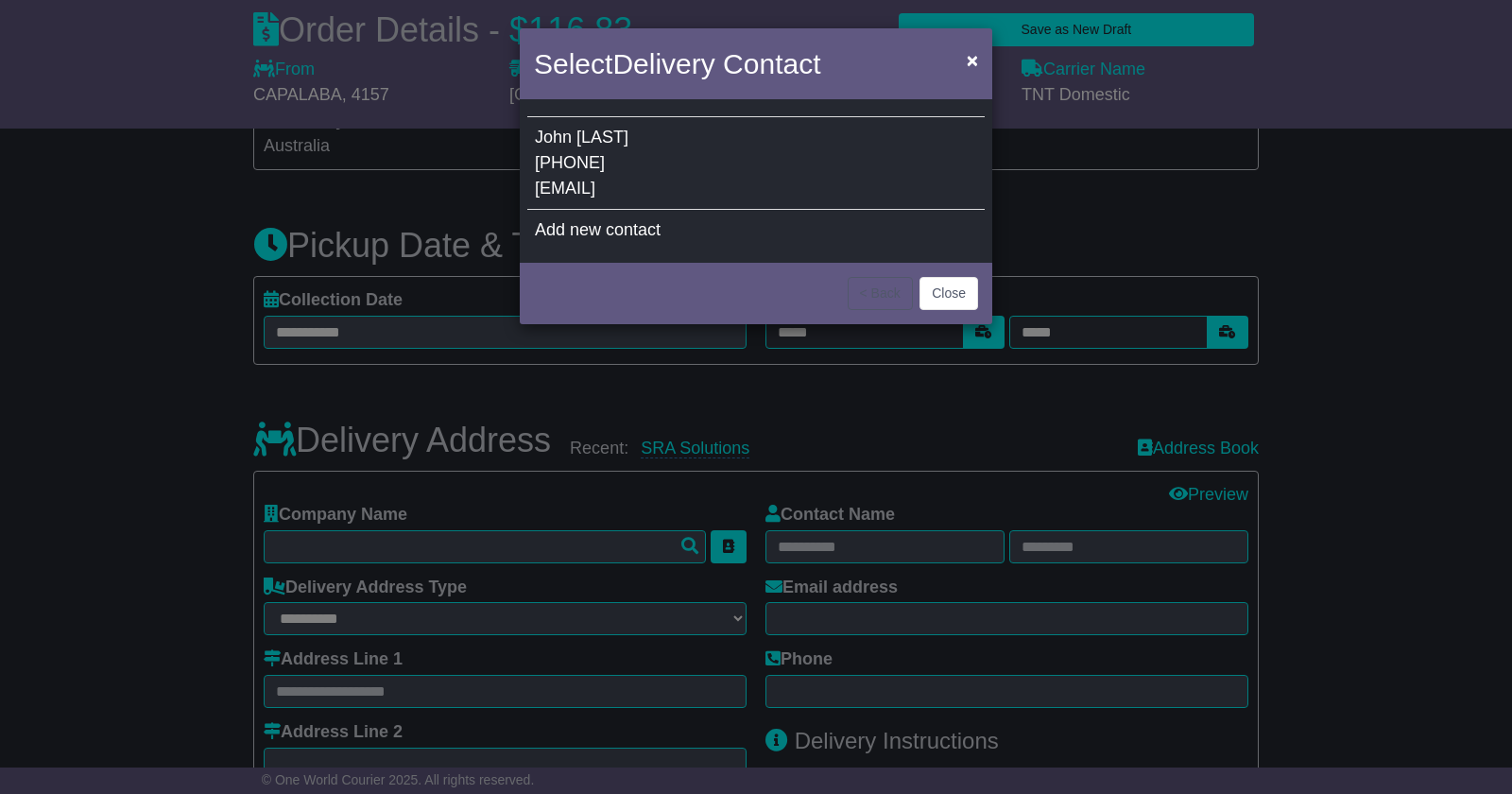 click on "John   Maunahan
0430427125
info@secap.com.au" at bounding box center (756, 164) 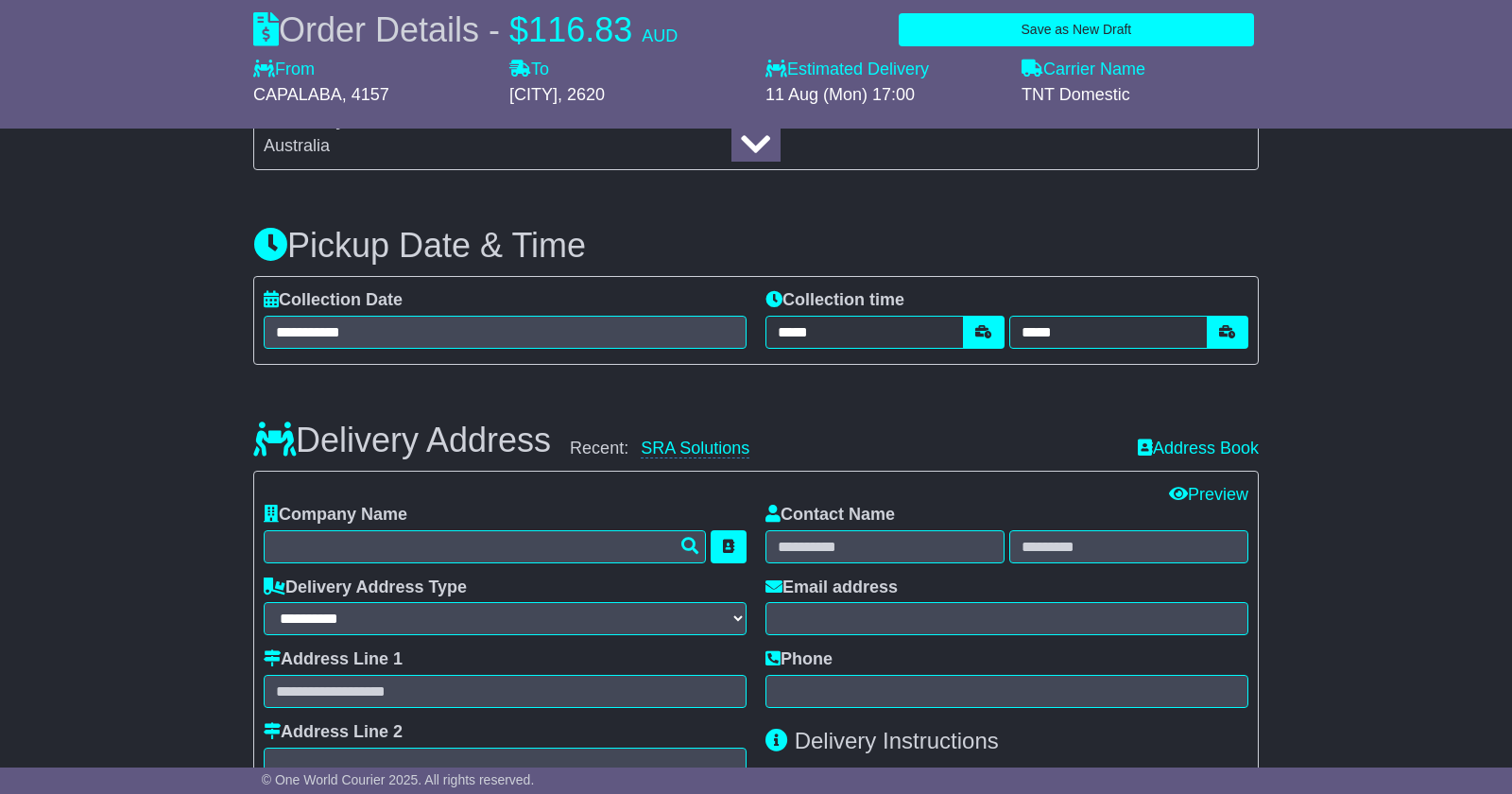 type on "**********" 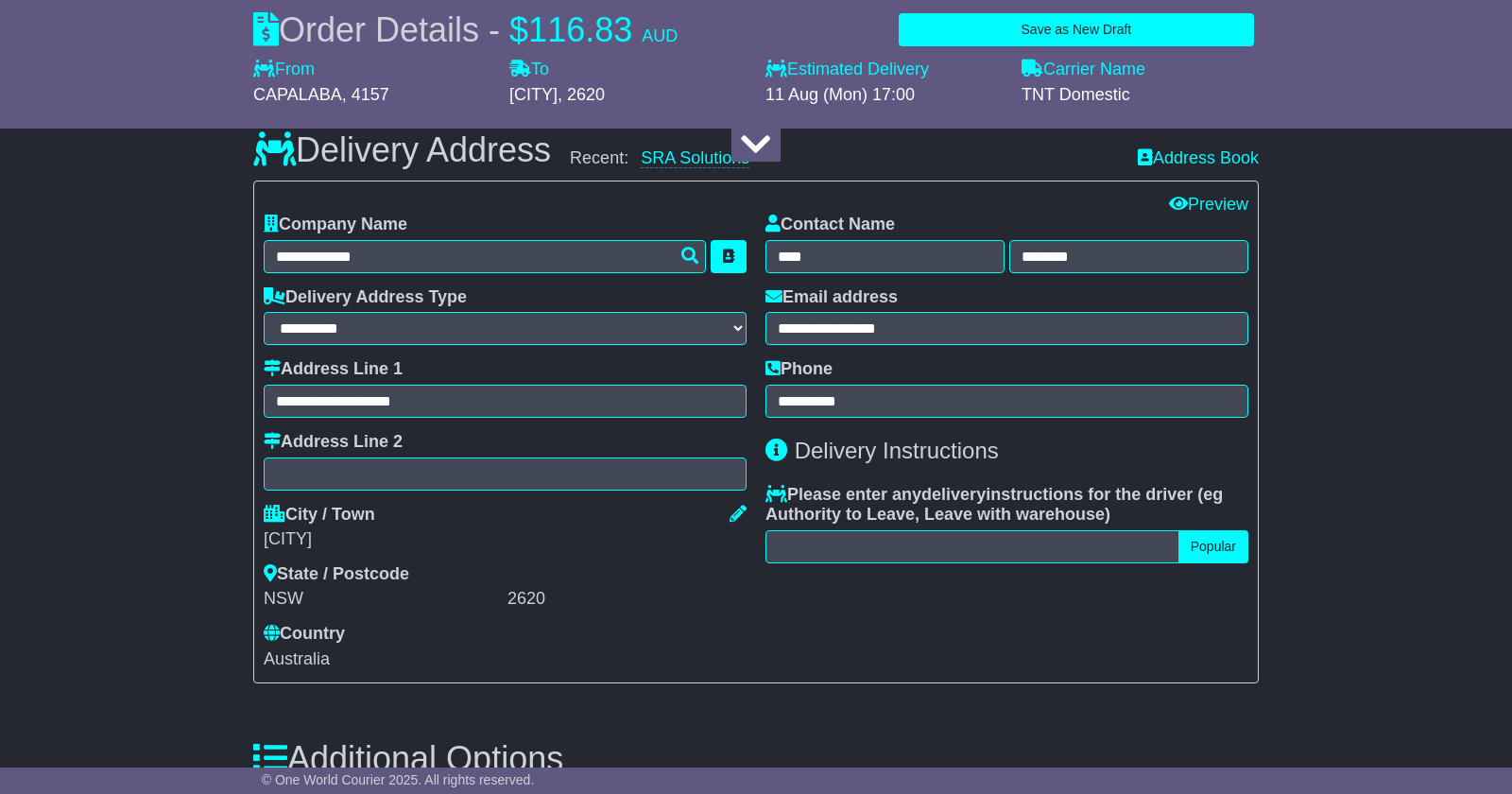 scroll, scrollTop: 1291, scrollLeft: 0, axis: vertical 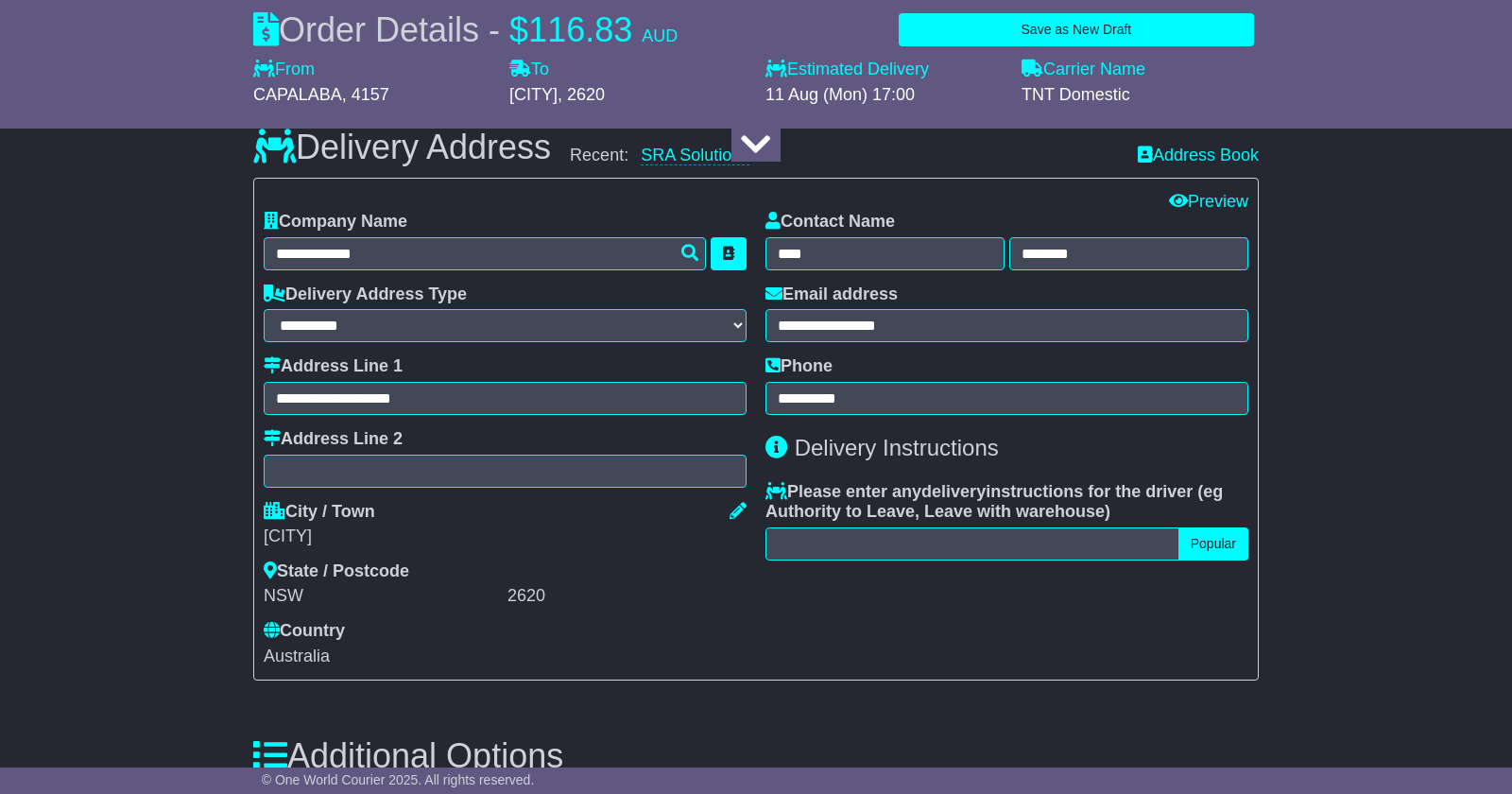 click on "Popular" at bounding box center (1213, 544) 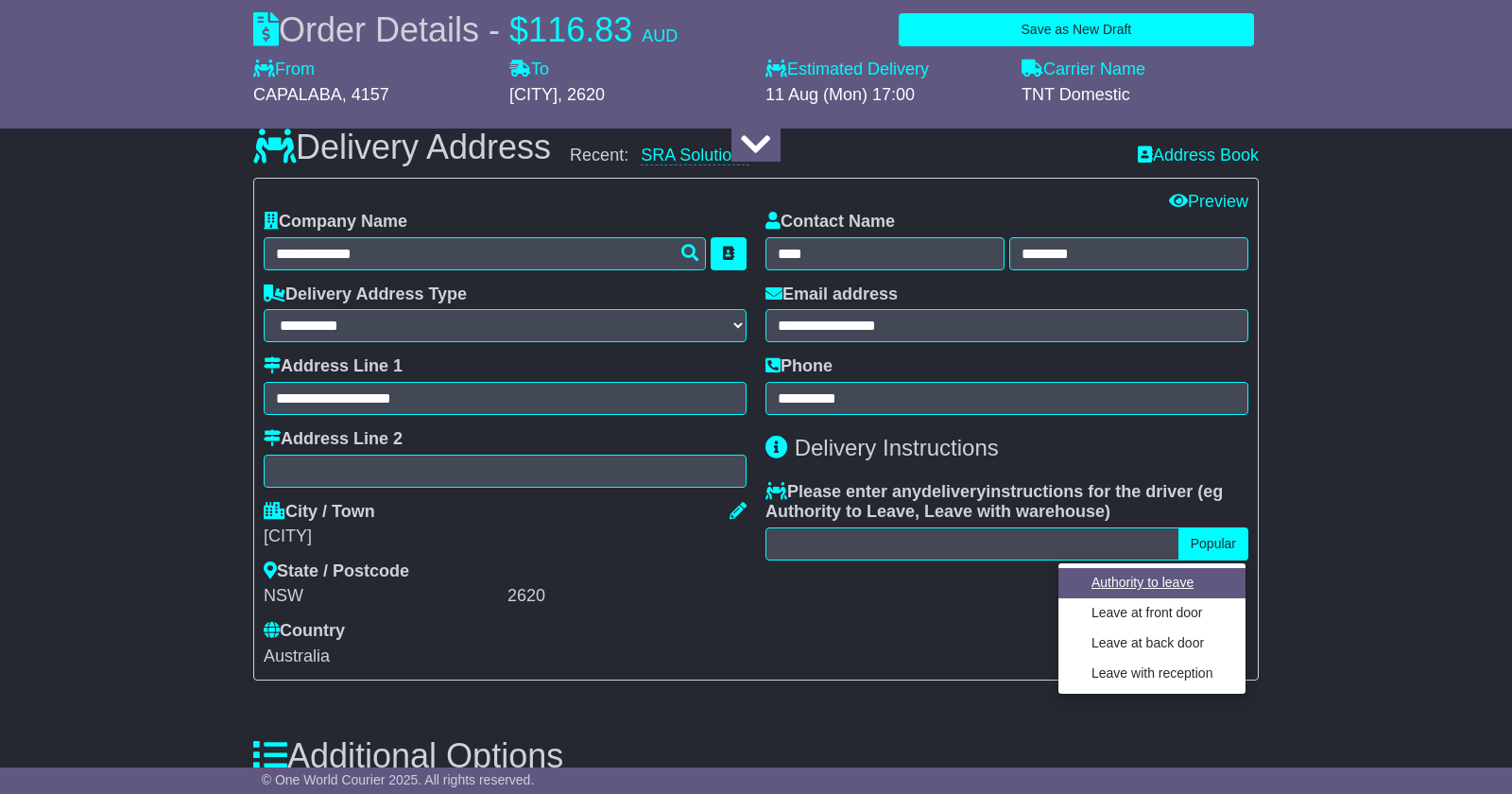 click on "Authority to leave" at bounding box center [1152, 582] 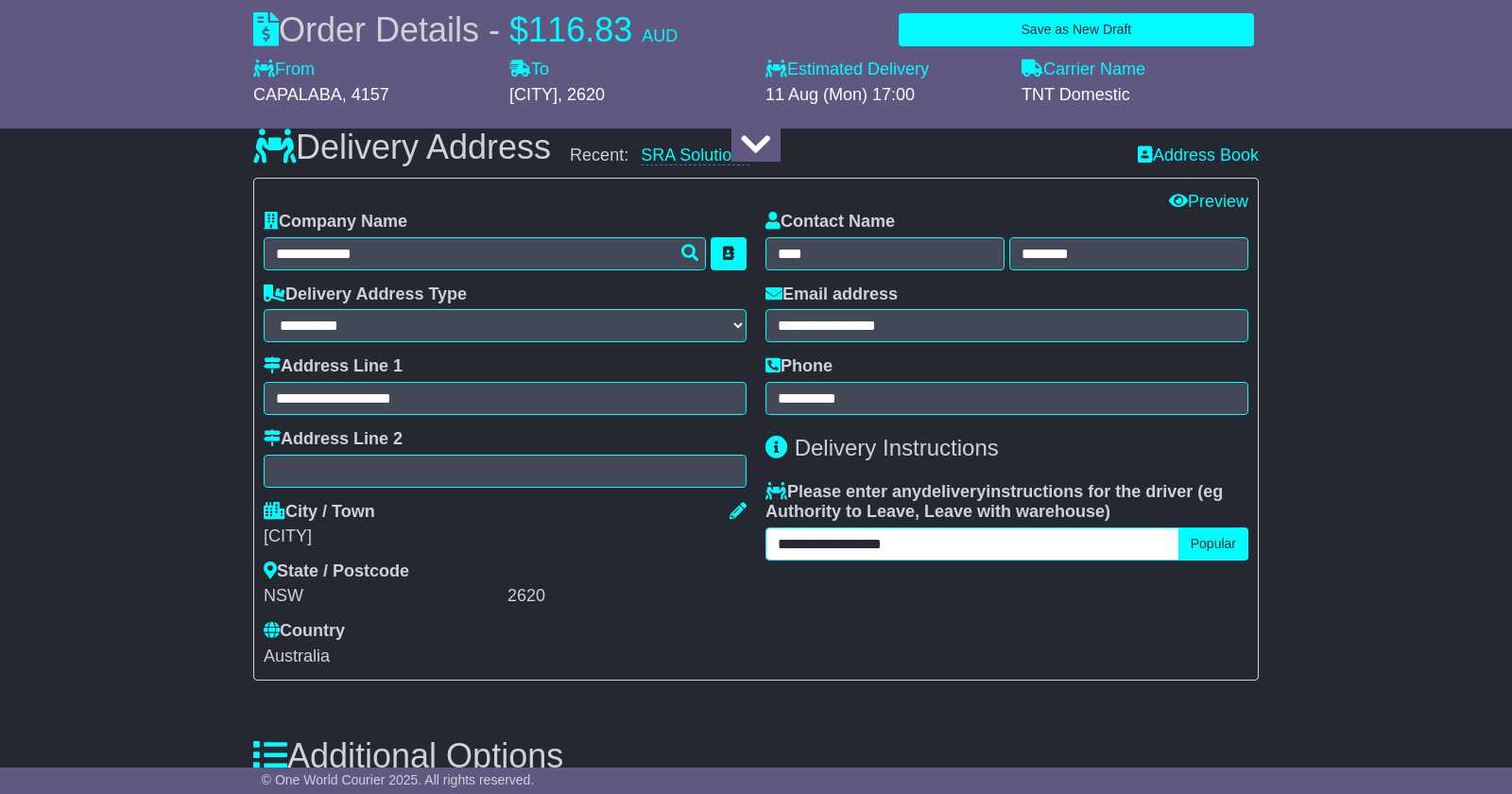 click on "**********" at bounding box center (972, 544) 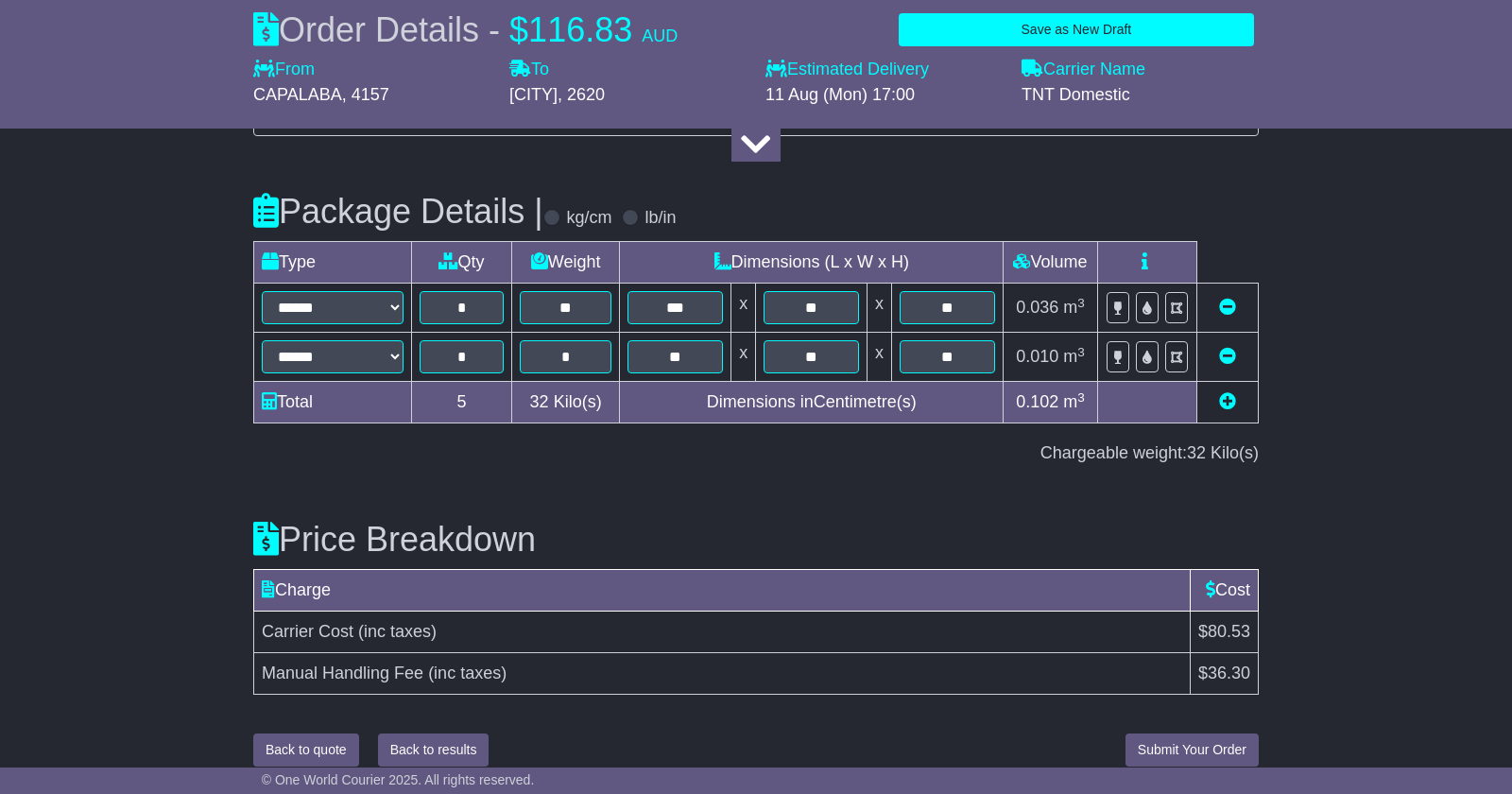 scroll, scrollTop: 2218, scrollLeft: 0, axis: vertical 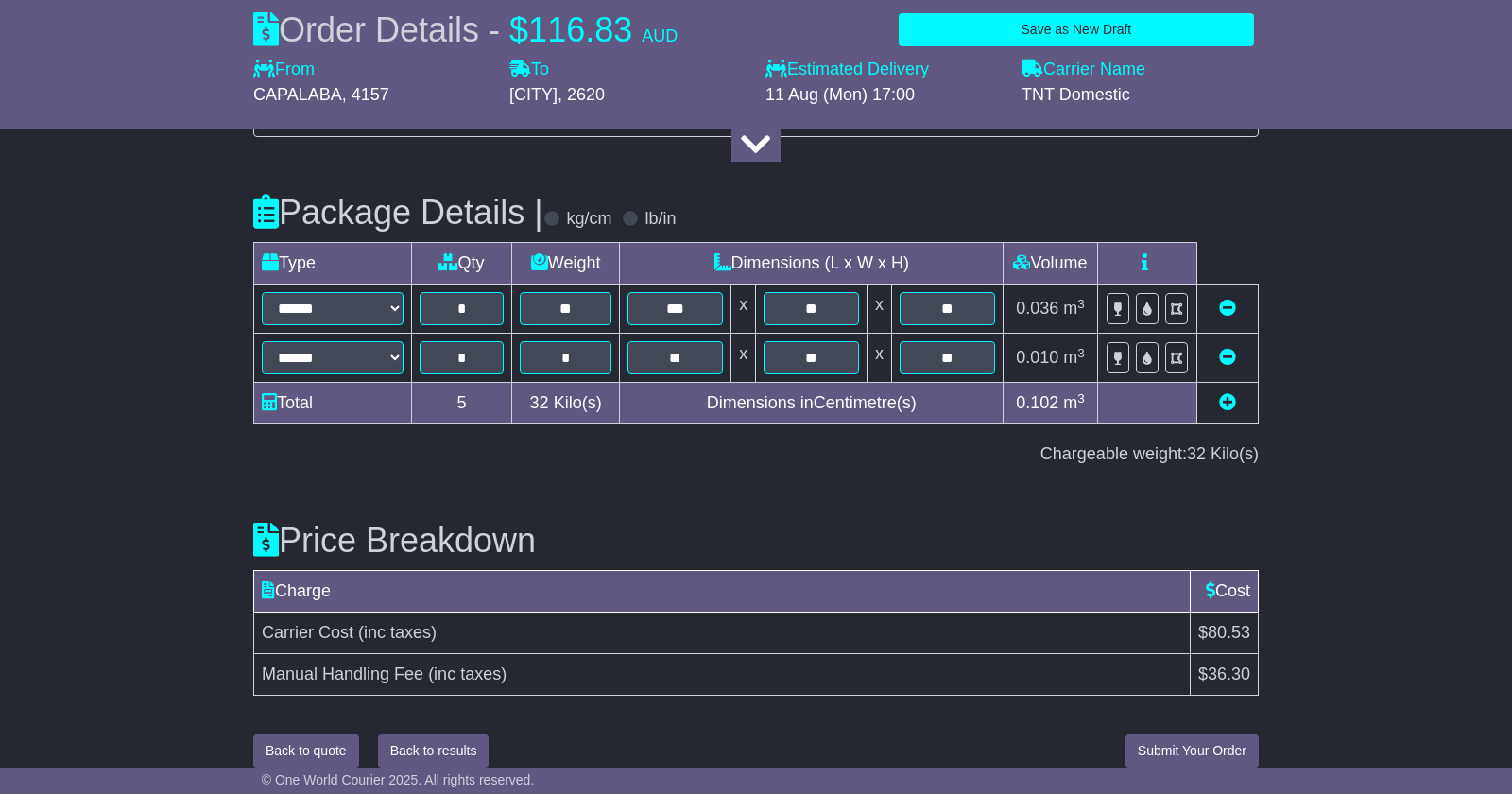 type on "**********" 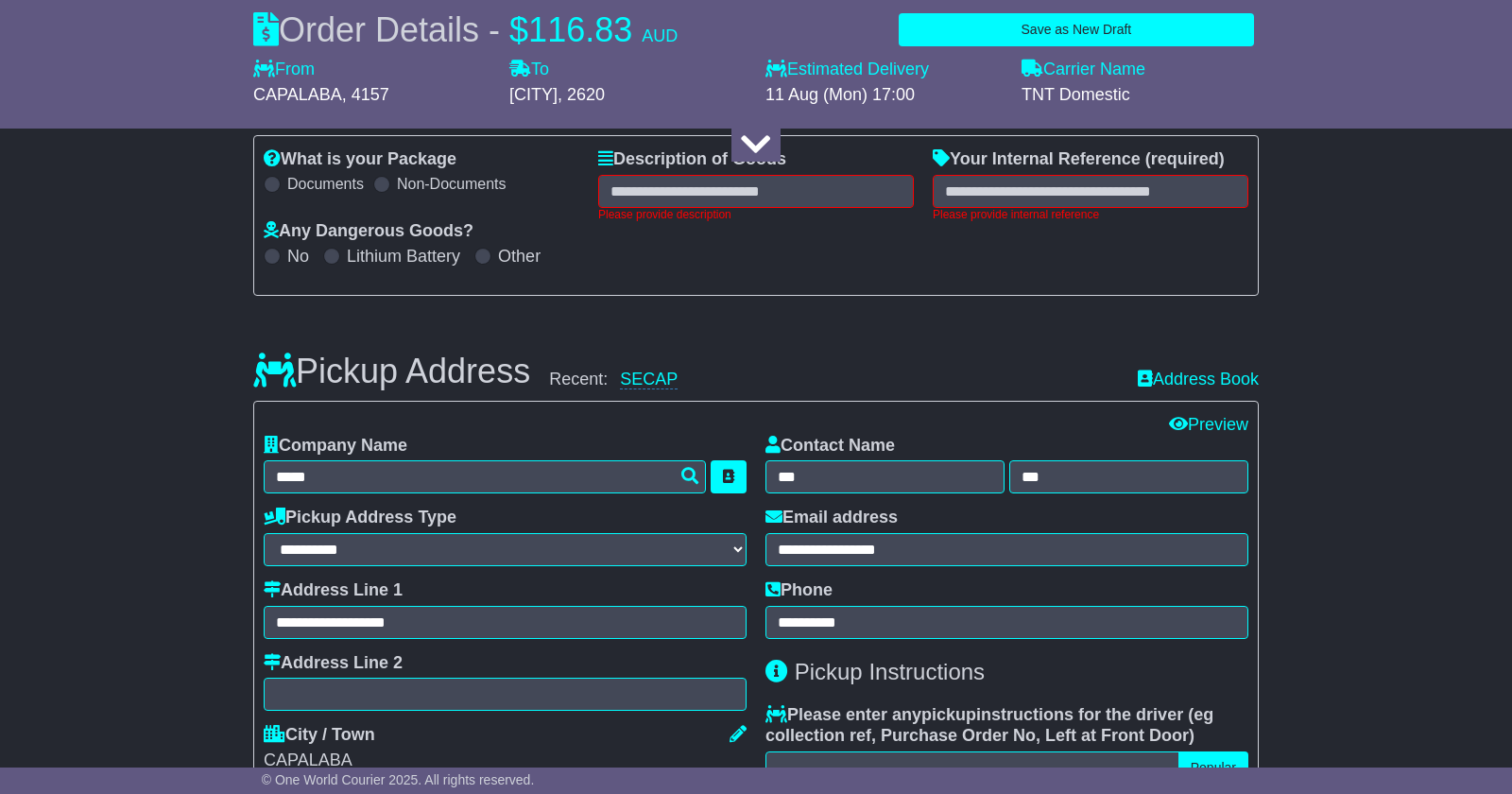 scroll, scrollTop: 275, scrollLeft: 0, axis: vertical 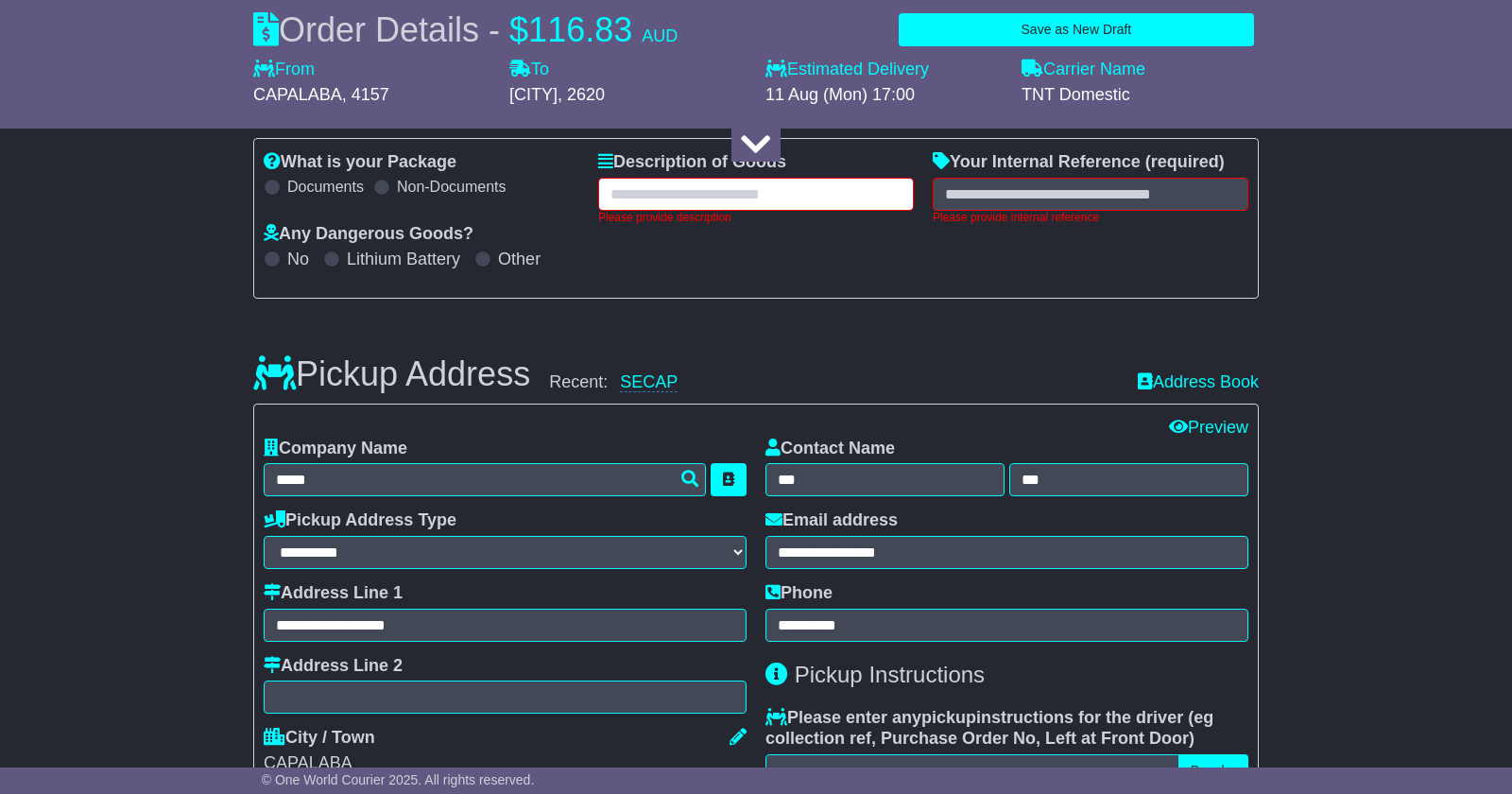 click at bounding box center [756, 194] 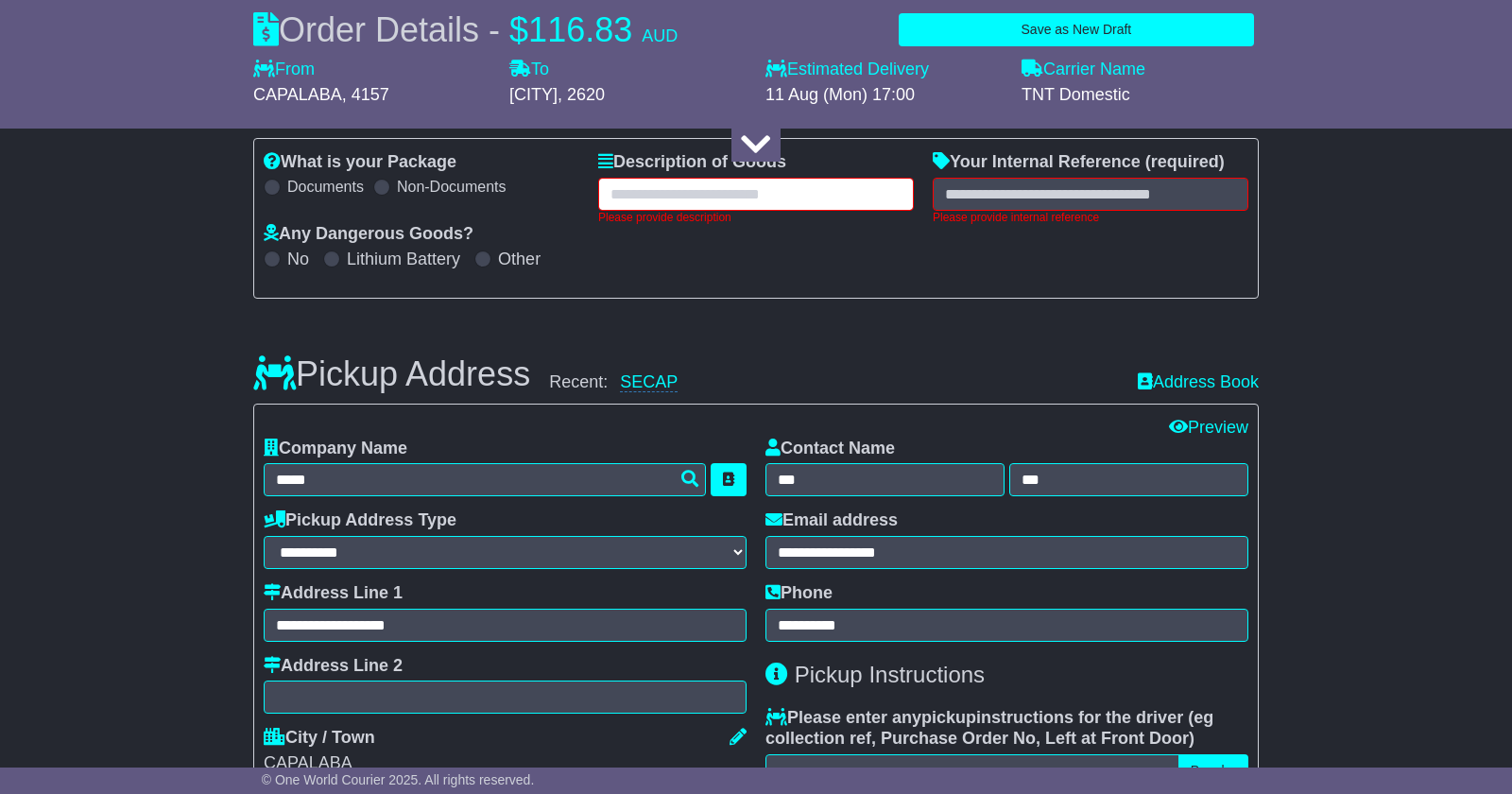click at bounding box center [756, 194] 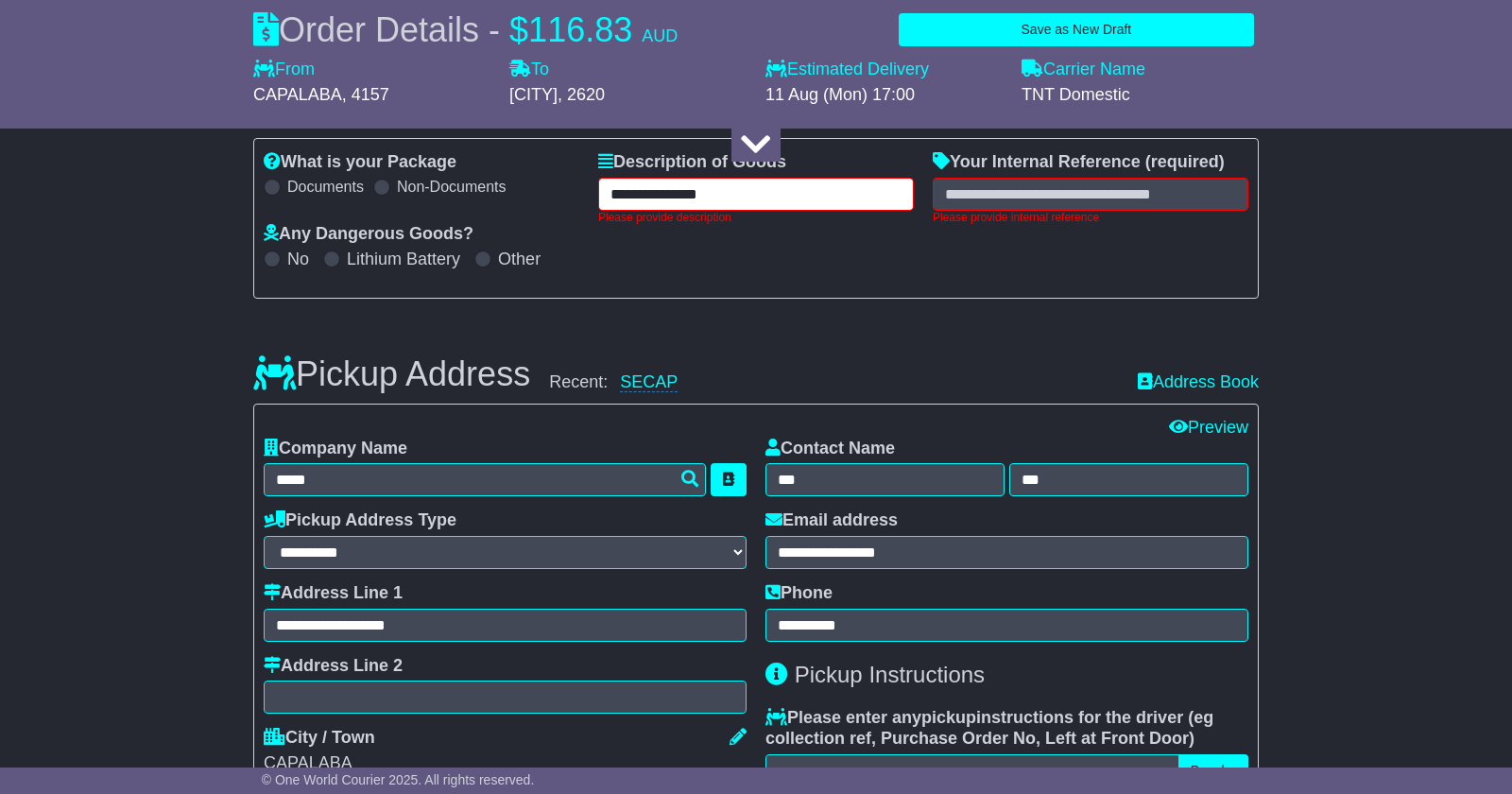 scroll, scrollTop: 274, scrollLeft: 0, axis: vertical 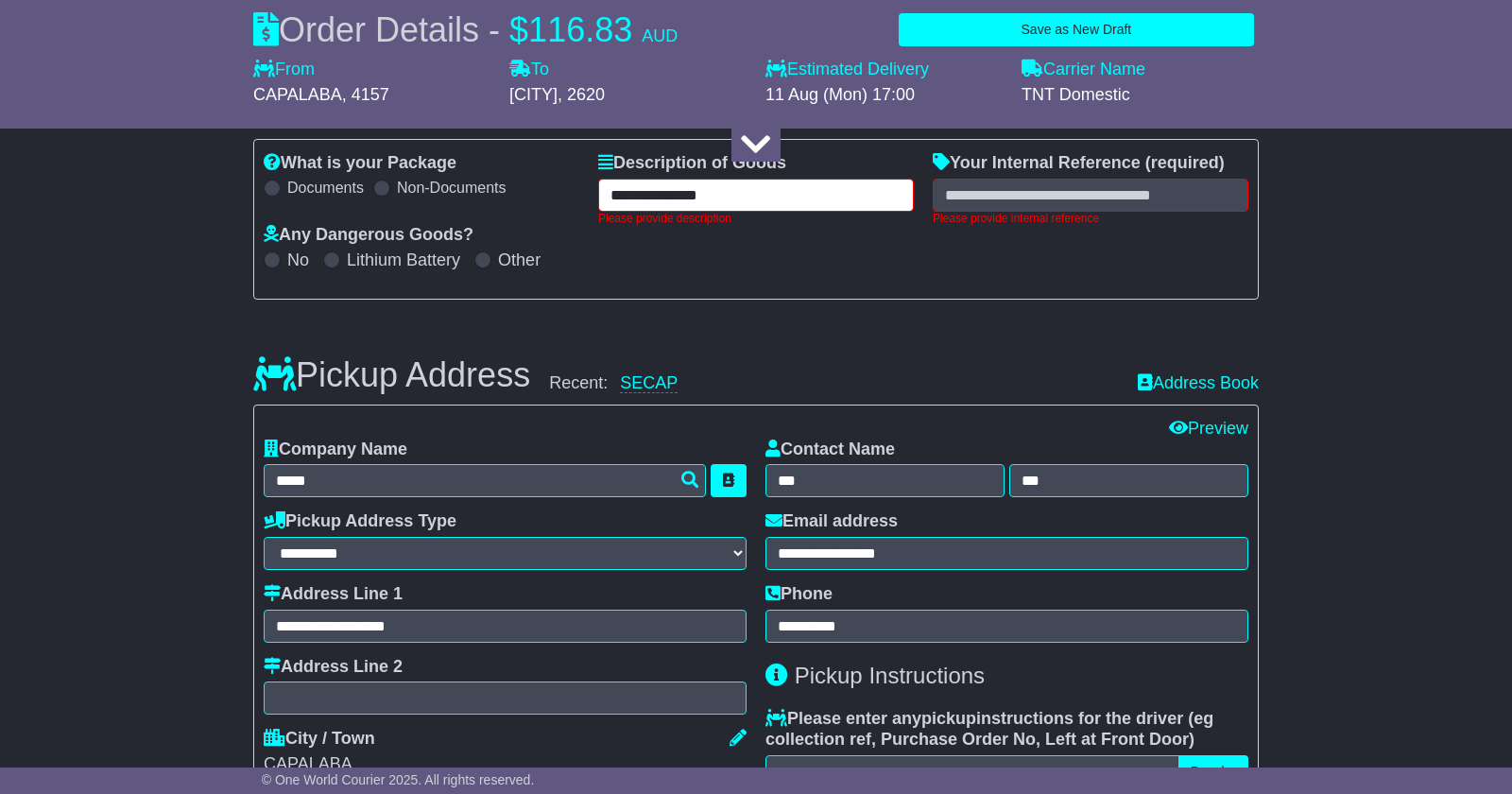 type on "**********" 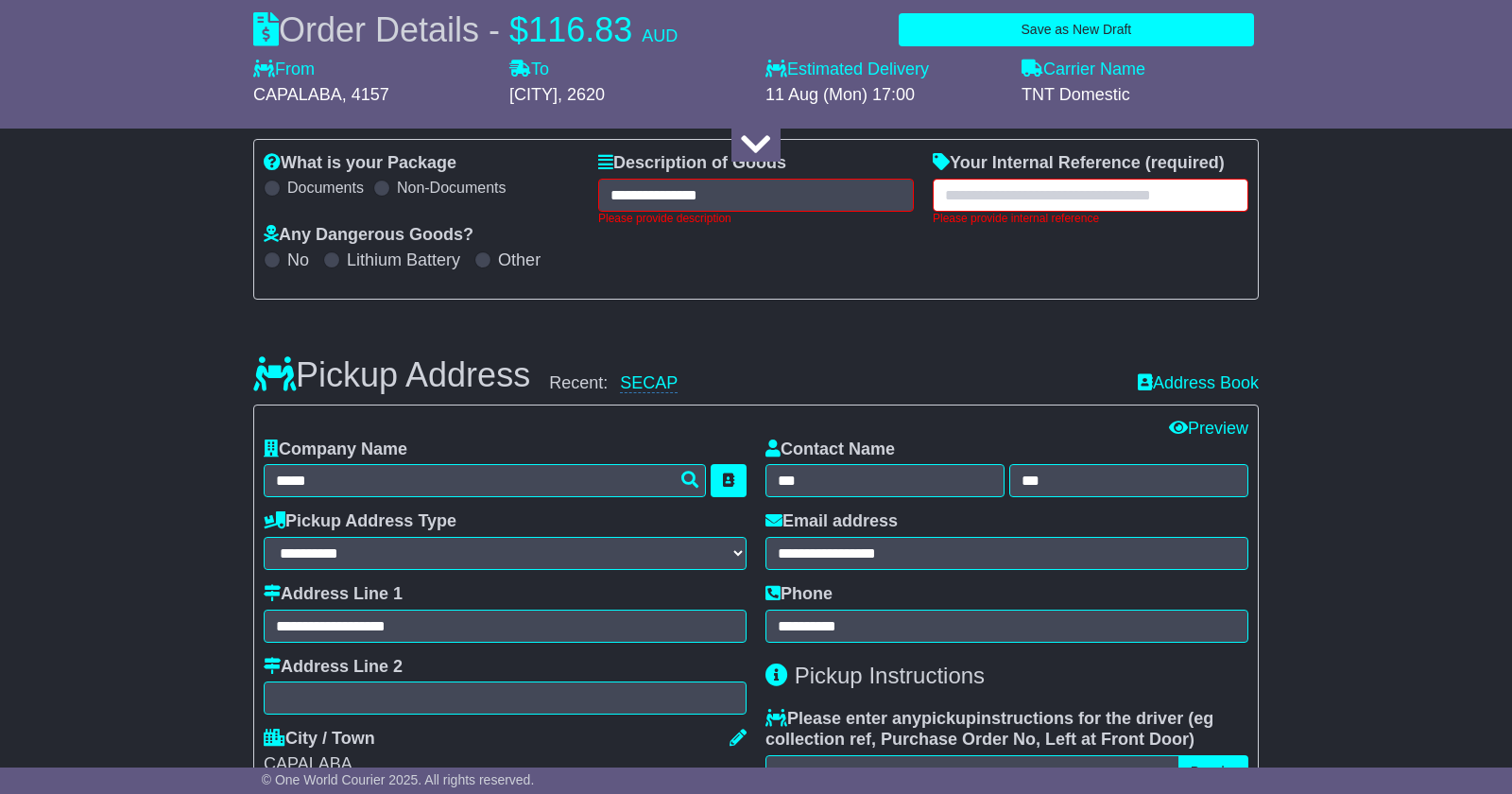 click at bounding box center (1091, 195) 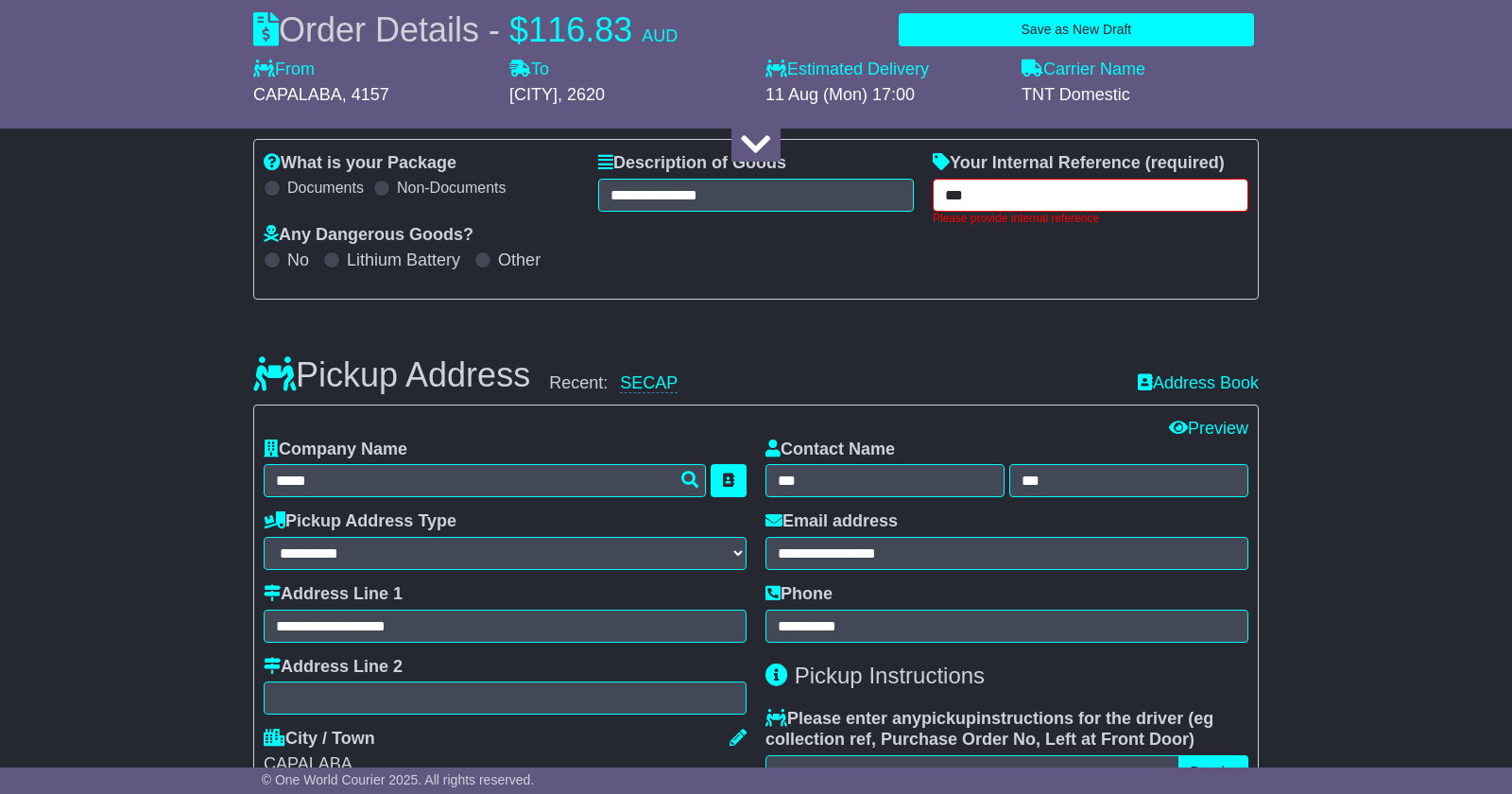 scroll, scrollTop: 268, scrollLeft: 0, axis: vertical 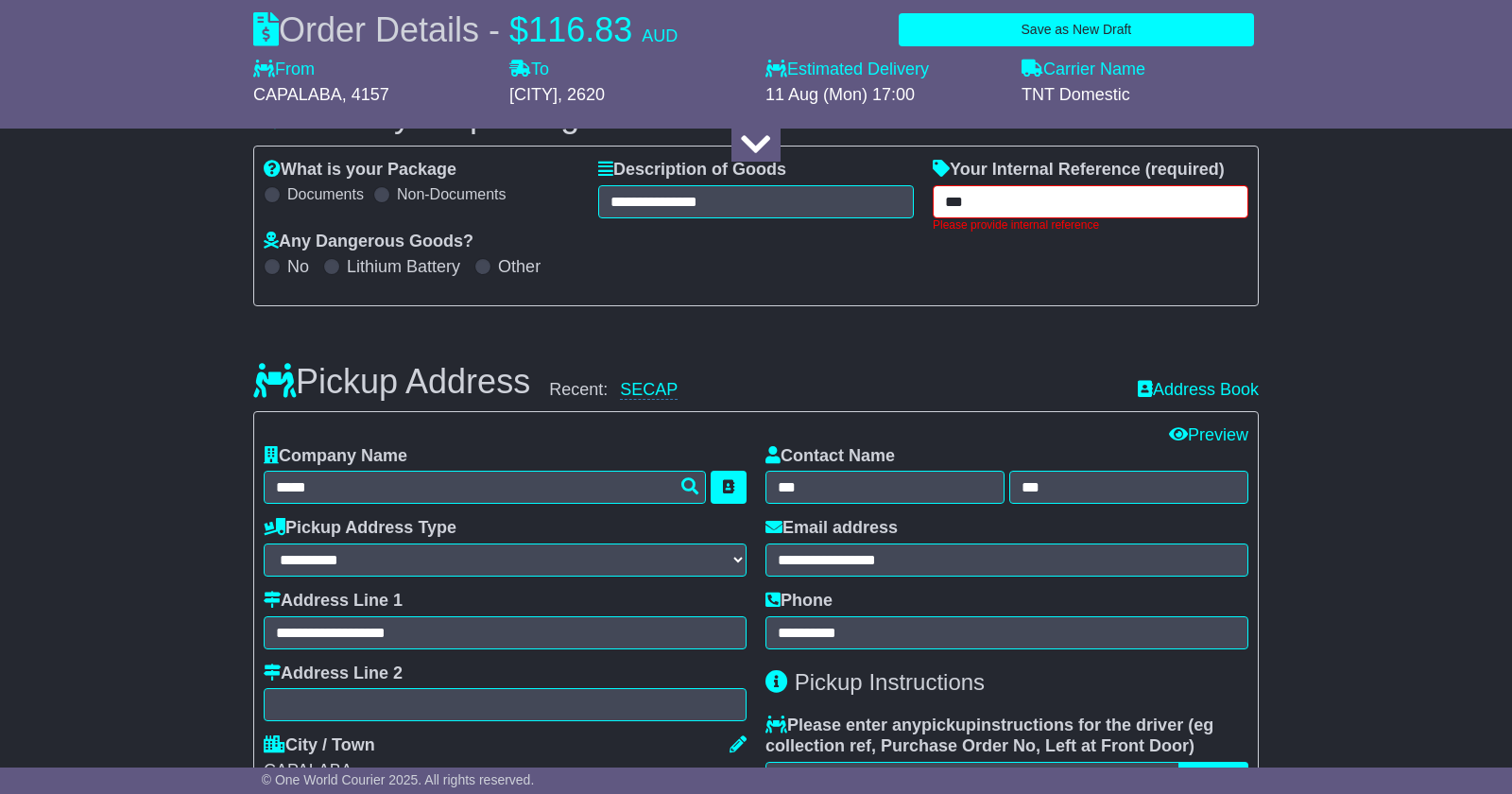 click on "***" at bounding box center (1091, 201) 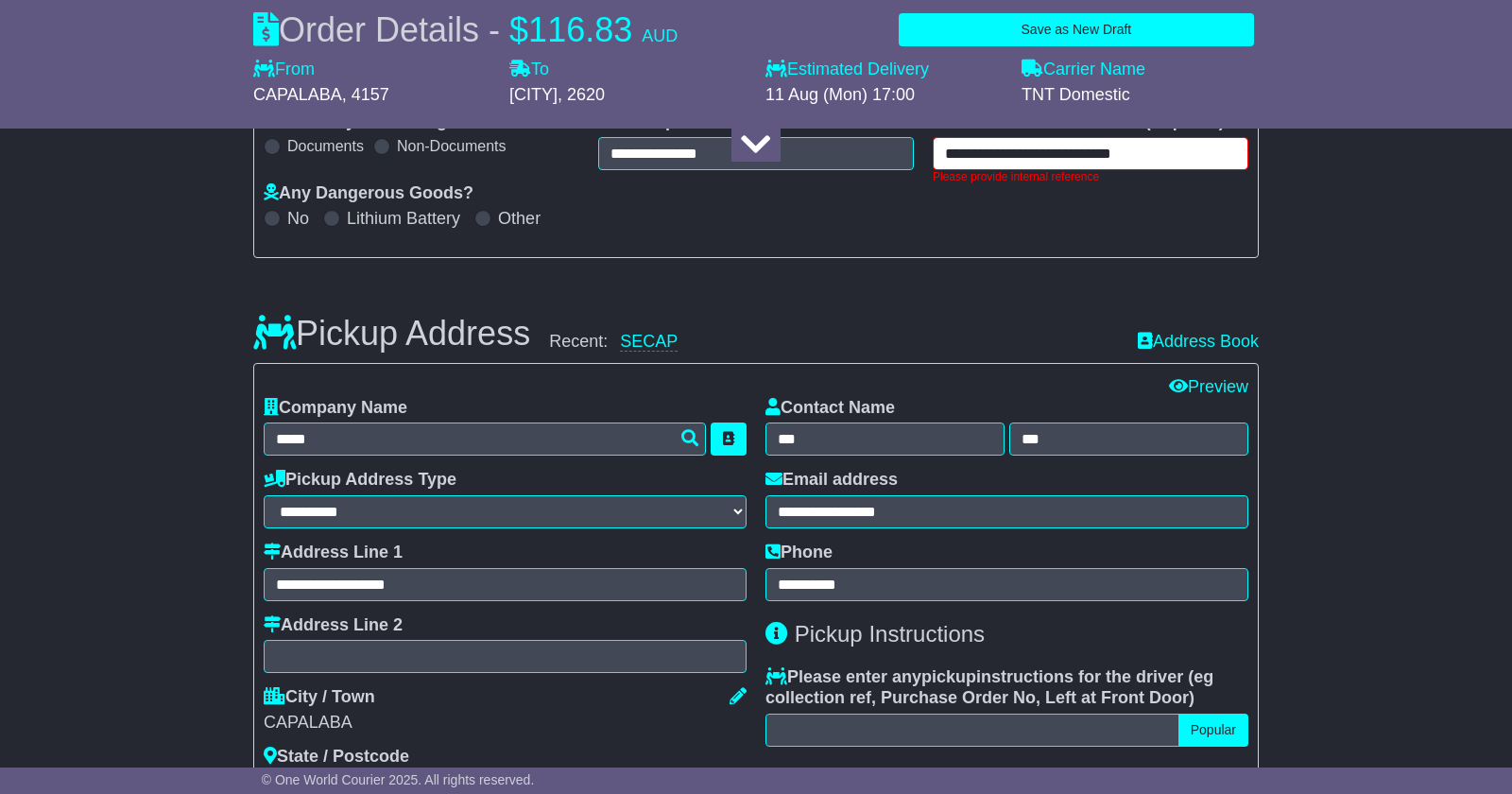 type on "**********" 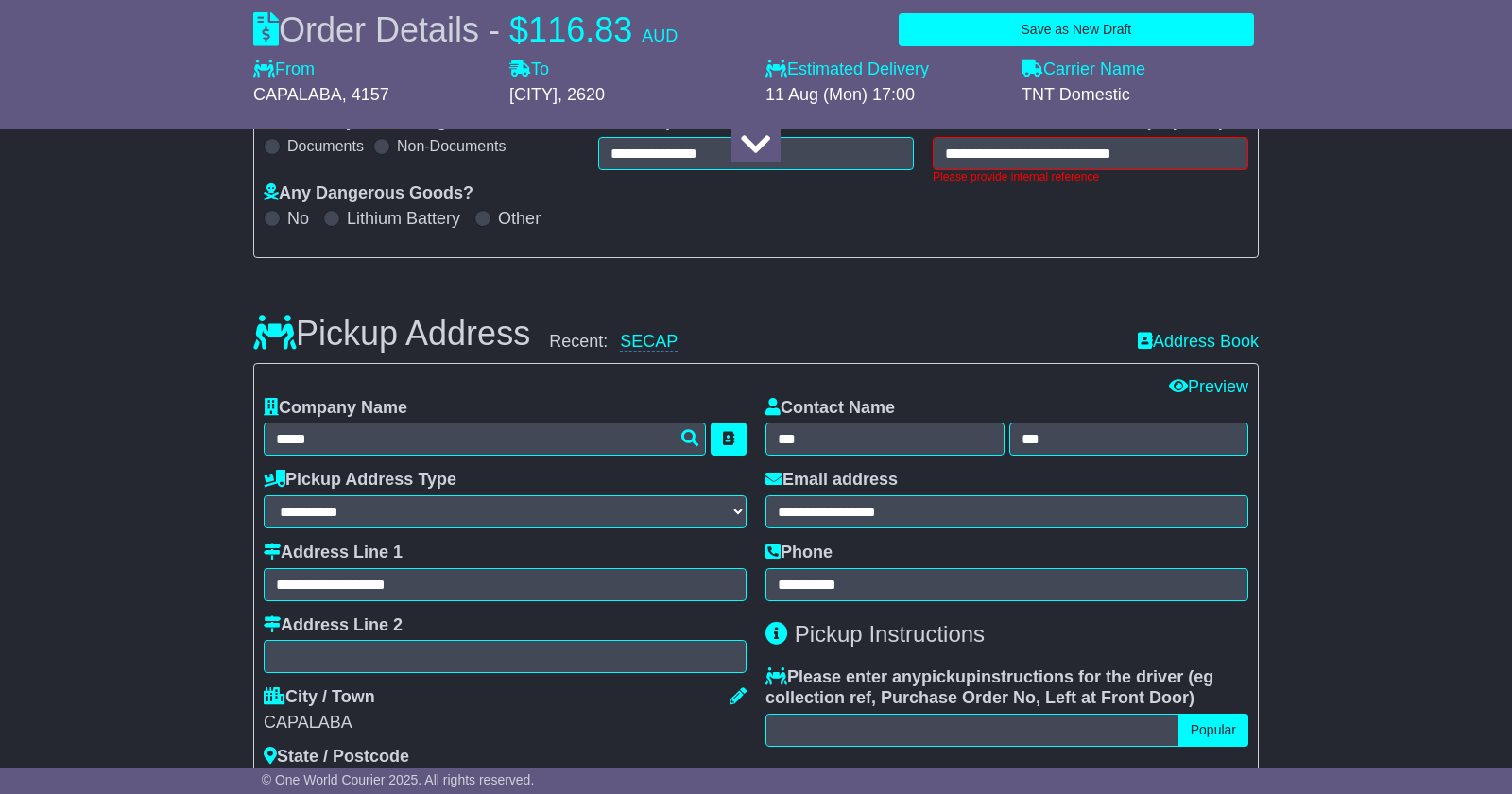click on "**********" at bounding box center [756, 178] 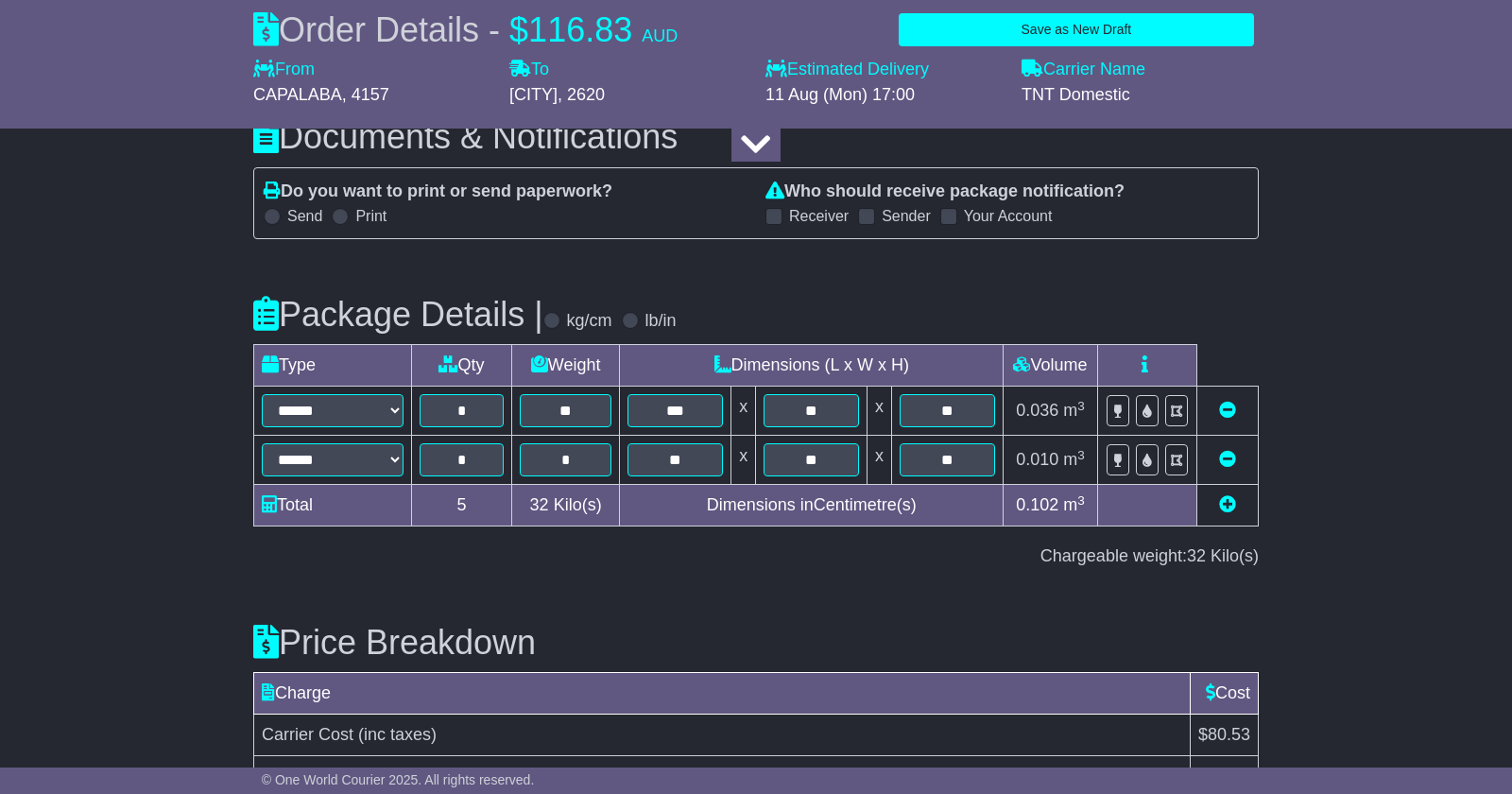 scroll, scrollTop: 2119, scrollLeft: 0, axis: vertical 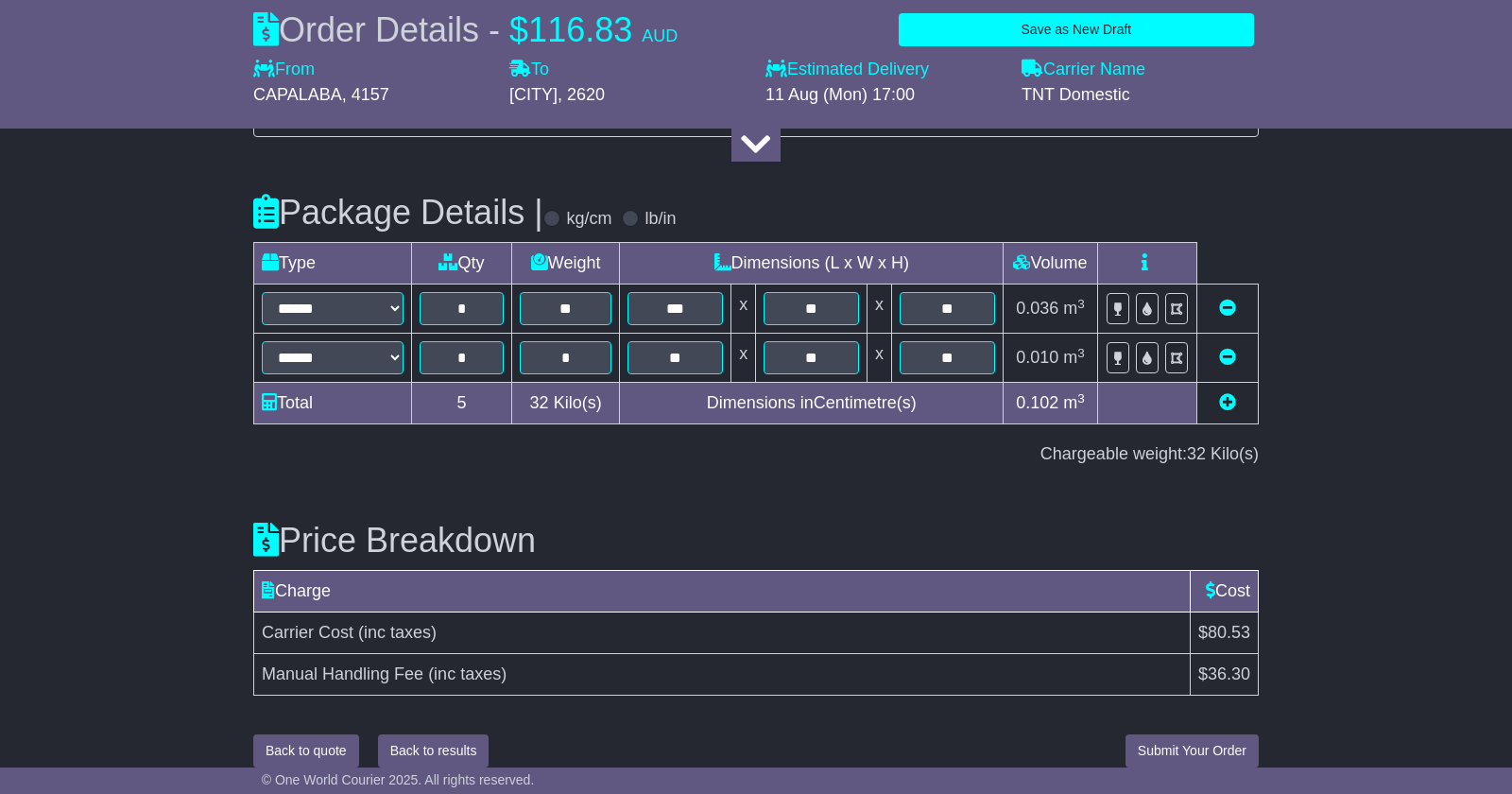 click on "Submit Your Order" at bounding box center (1192, 751) 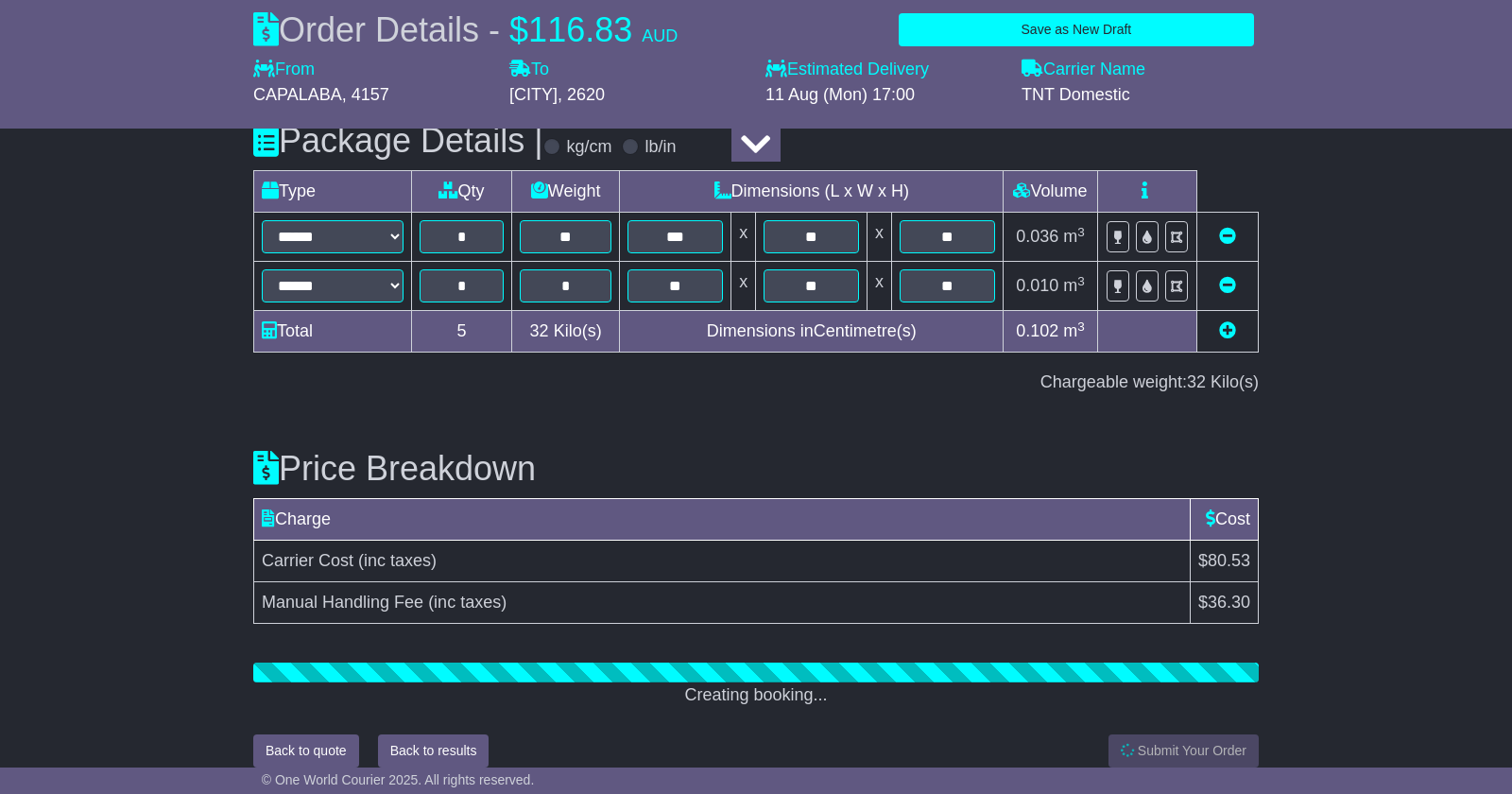 scroll, scrollTop: 2289, scrollLeft: 0, axis: vertical 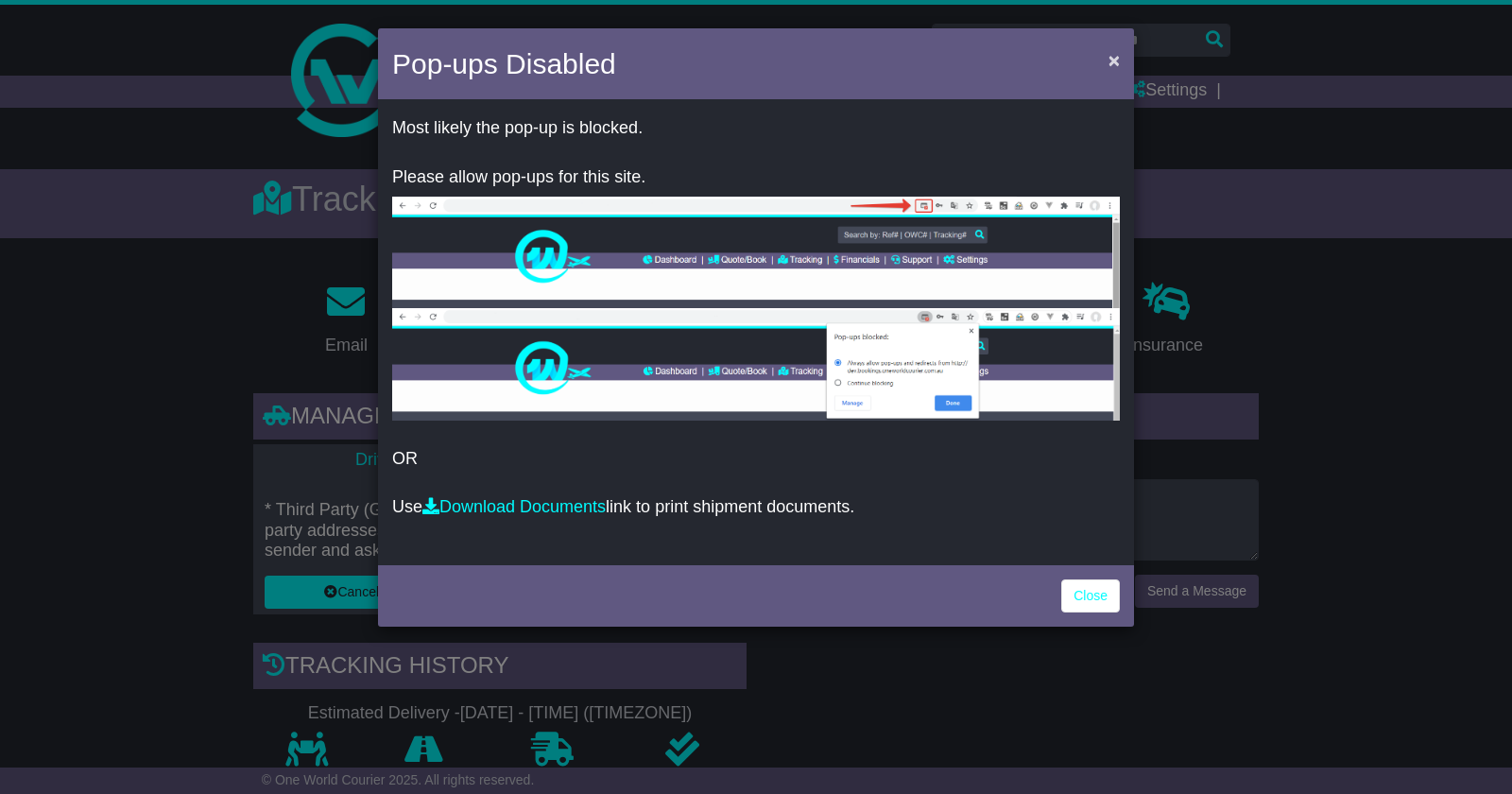 click on "×" at bounding box center (1114, 60) 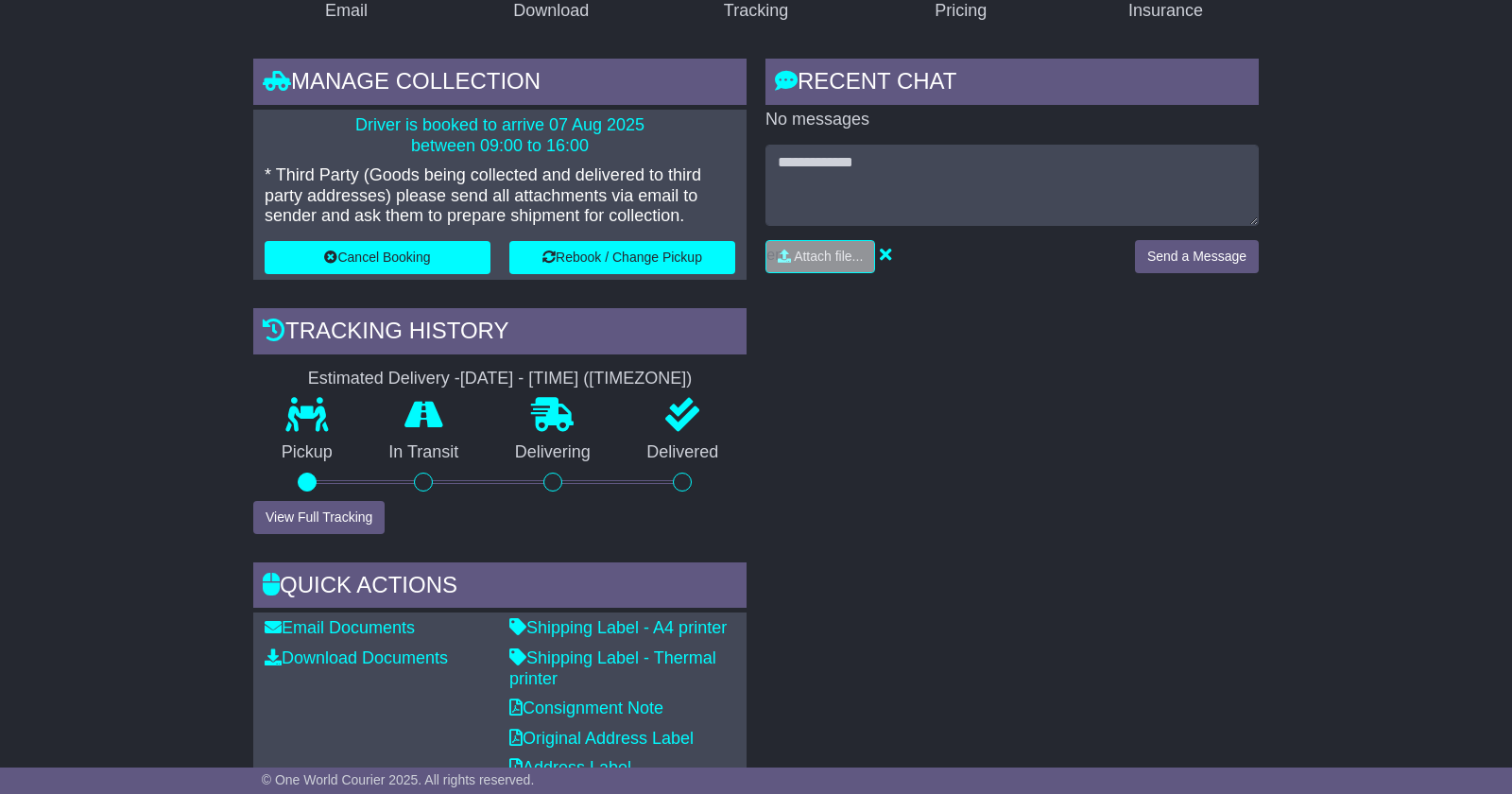 scroll, scrollTop: 446, scrollLeft: 0, axis: vertical 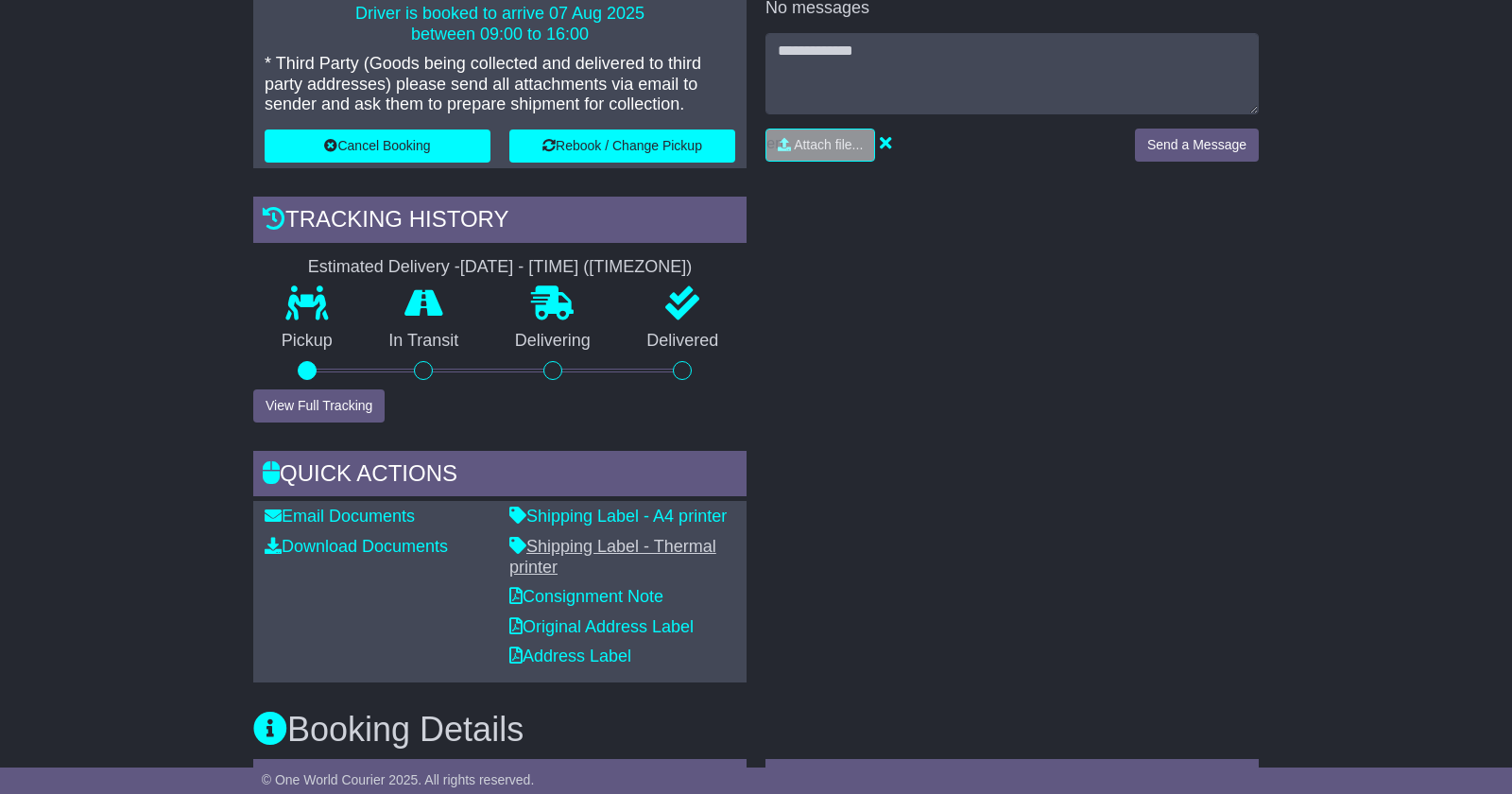 click on "Shipping Label - Thermal printer" at bounding box center [612, 557] 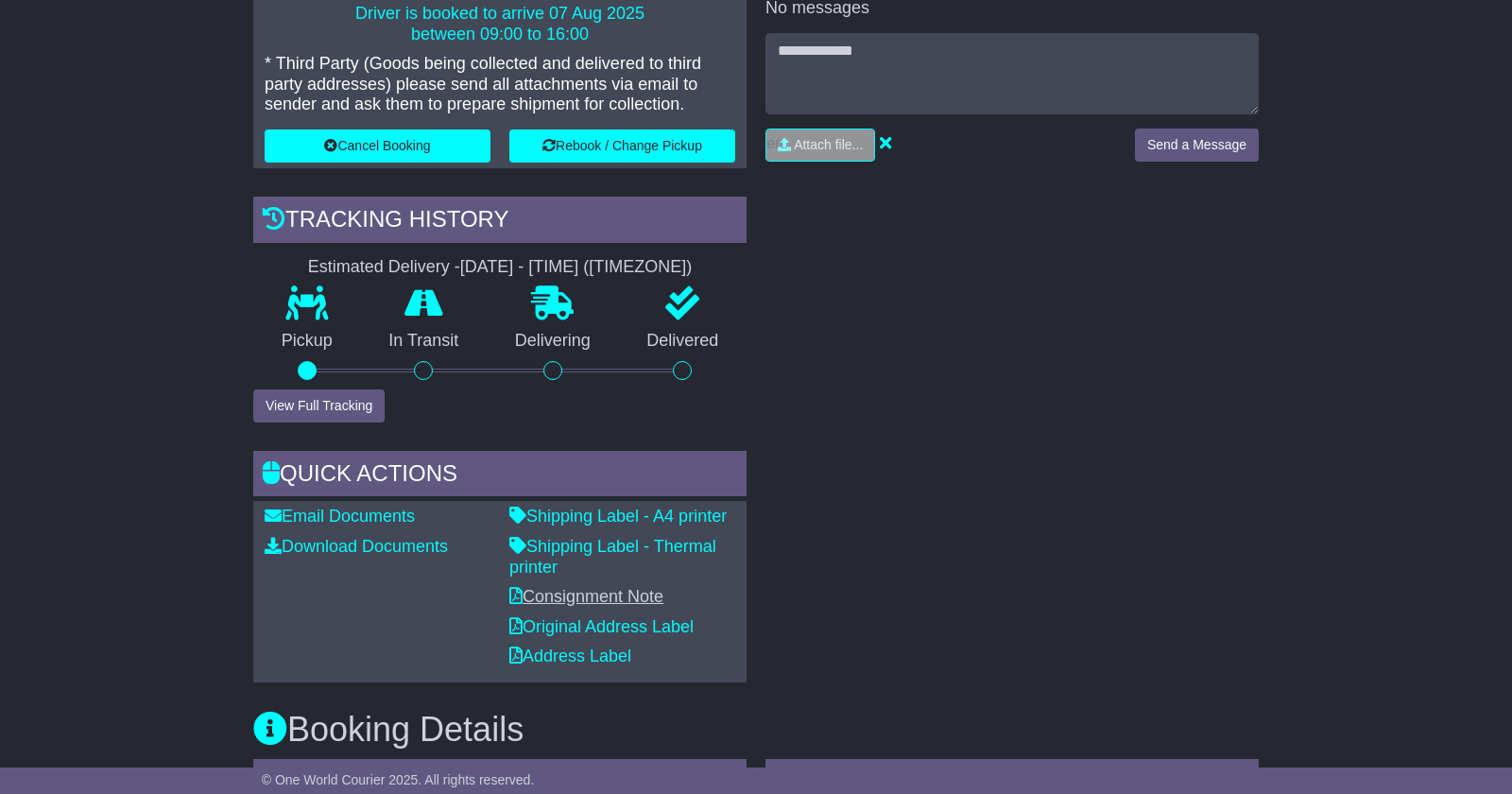 click on "Consignment Note" at bounding box center [586, 596] 